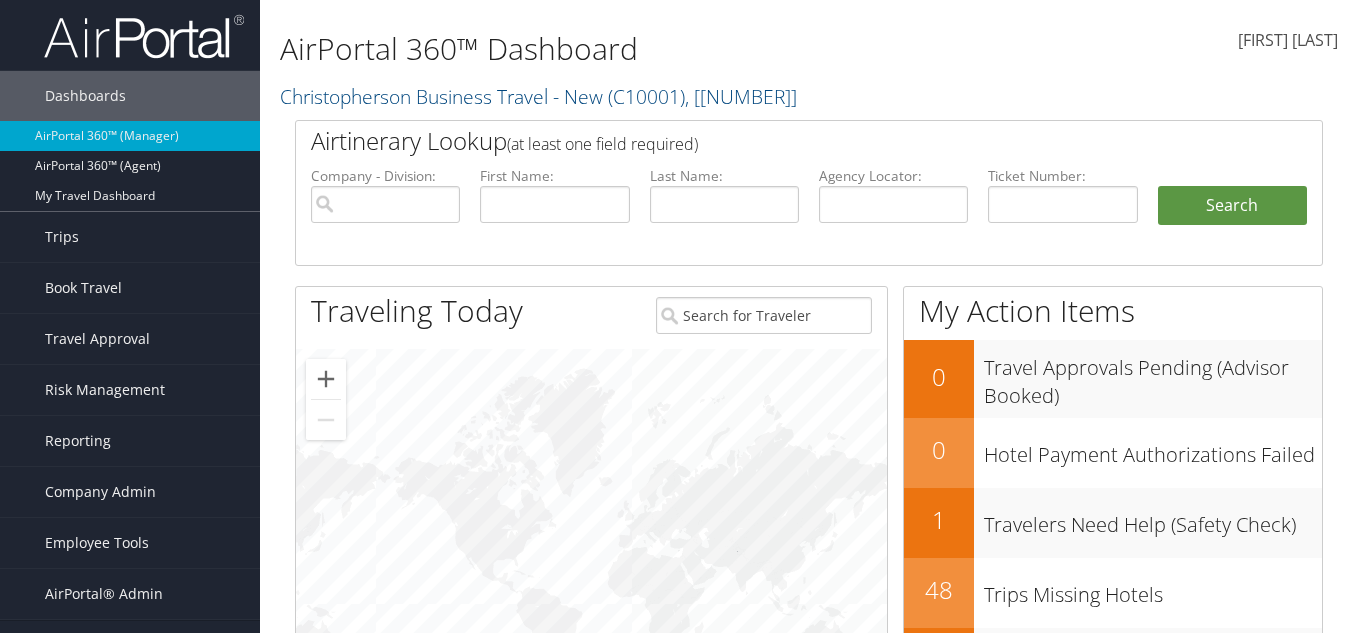 scroll, scrollTop: 0, scrollLeft: 0, axis: both 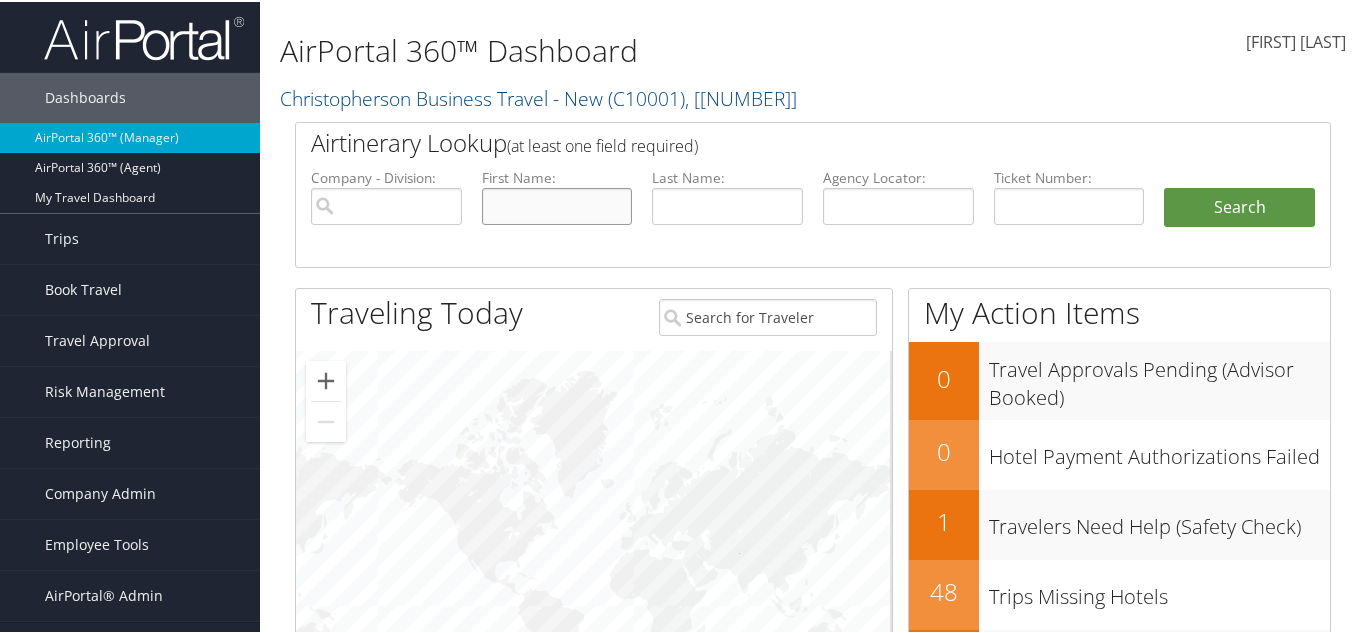 click at bounding box center (557, 204) 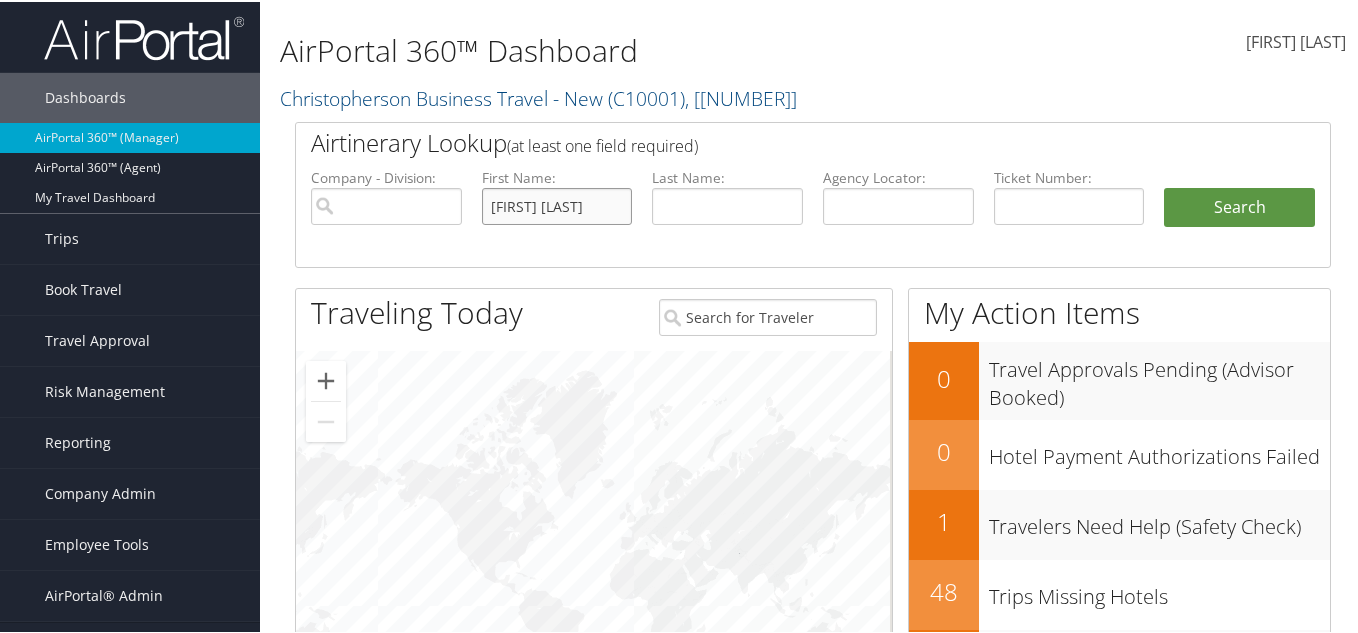 click on "Tim  Valentiner" at bounding box center (557, 204) 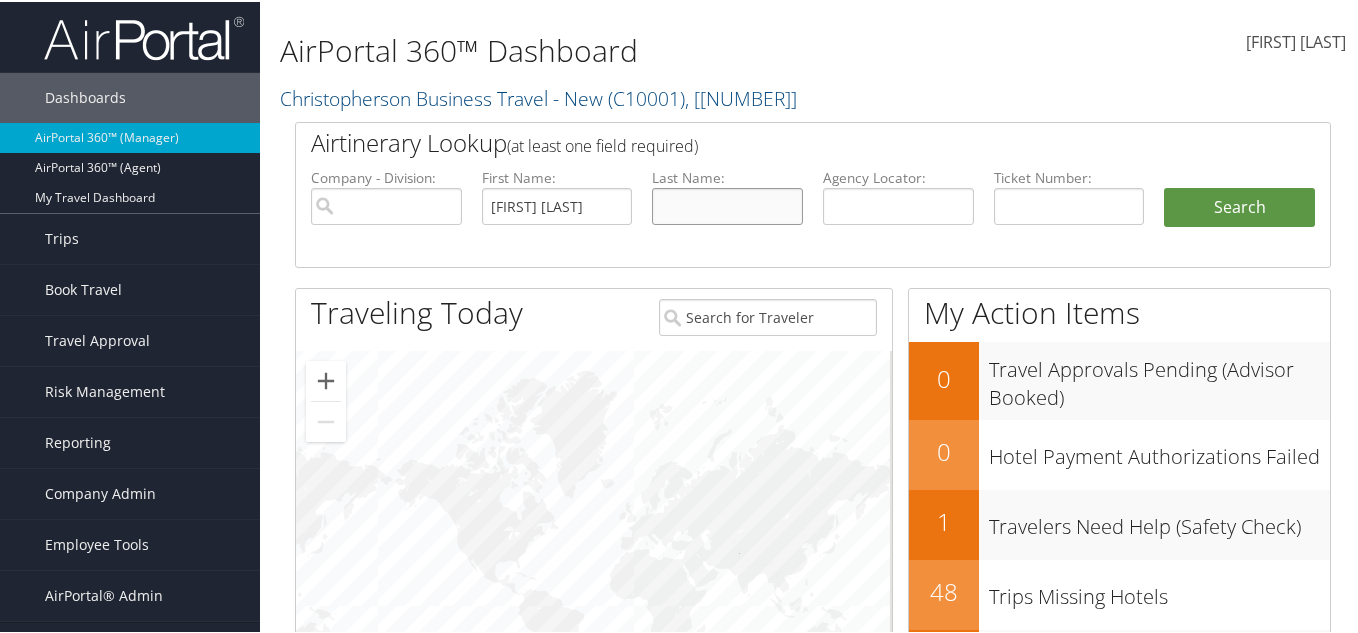 click at bounding box center (727, 204) 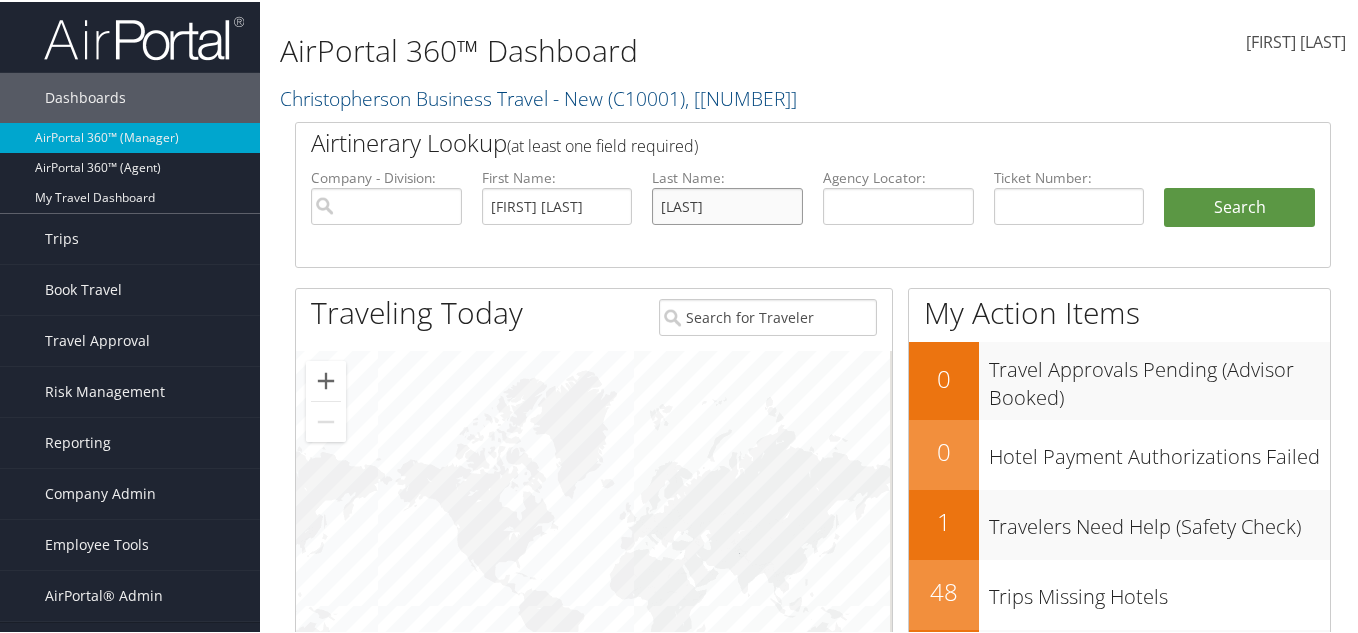 type on "[LAST]" 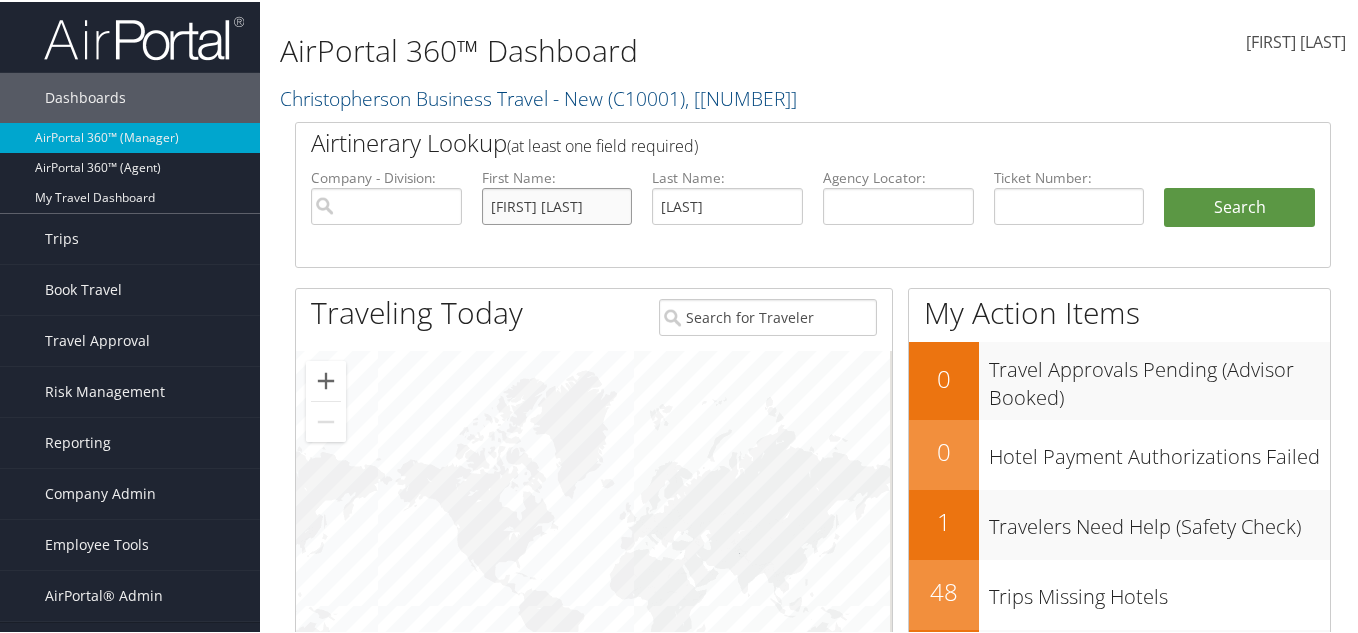 click on "Tim  Valentiner" at bounding box center (557, 204) 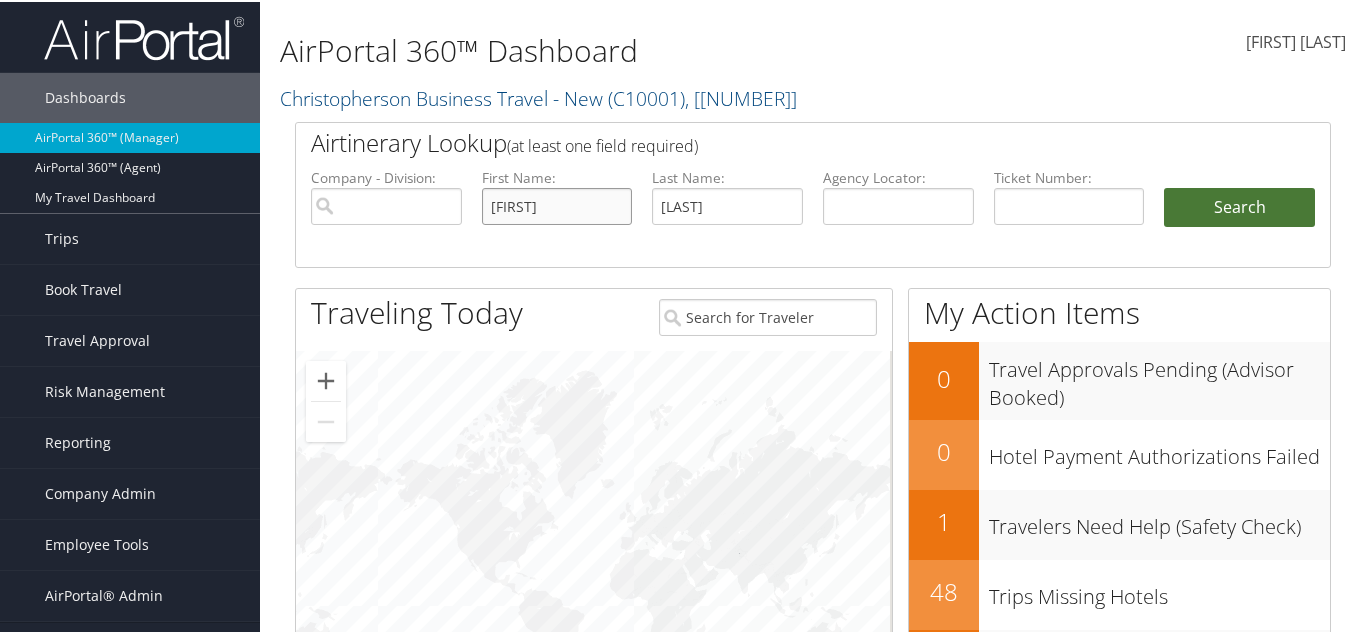 type on "Tim" 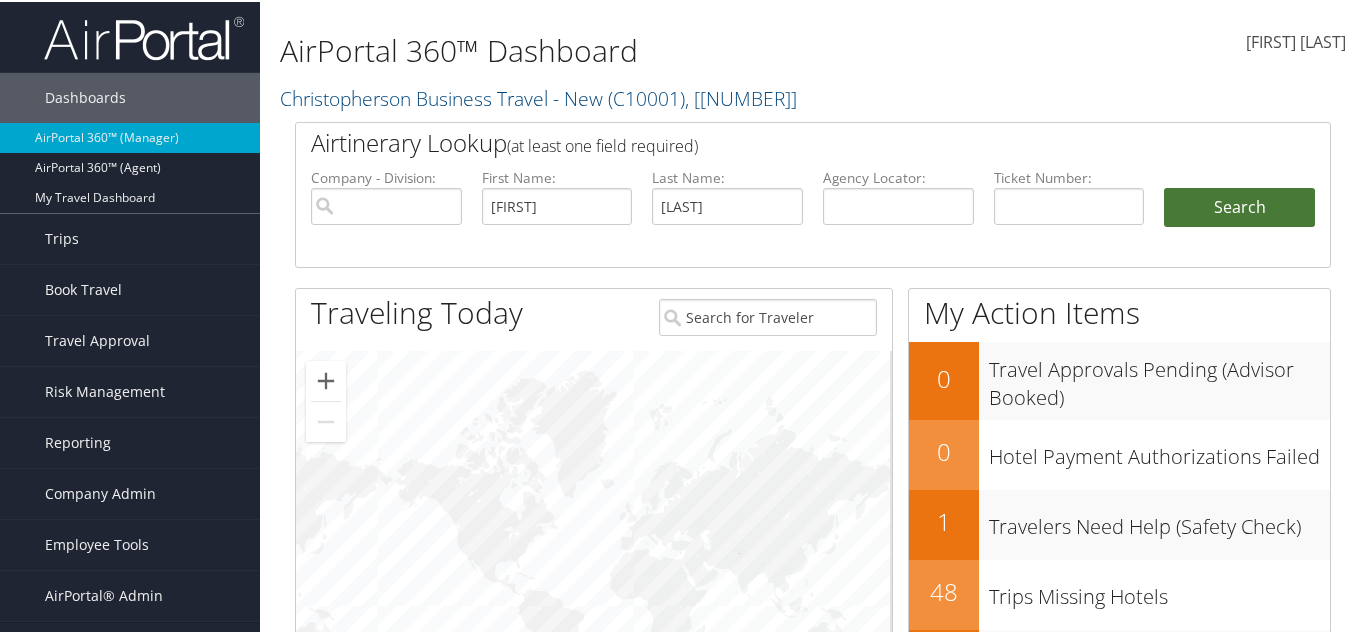 drag, startPoint x: 1220, startPoint y: 213, endPoint x: 761, endPoint y: 208, distance: 459.02722 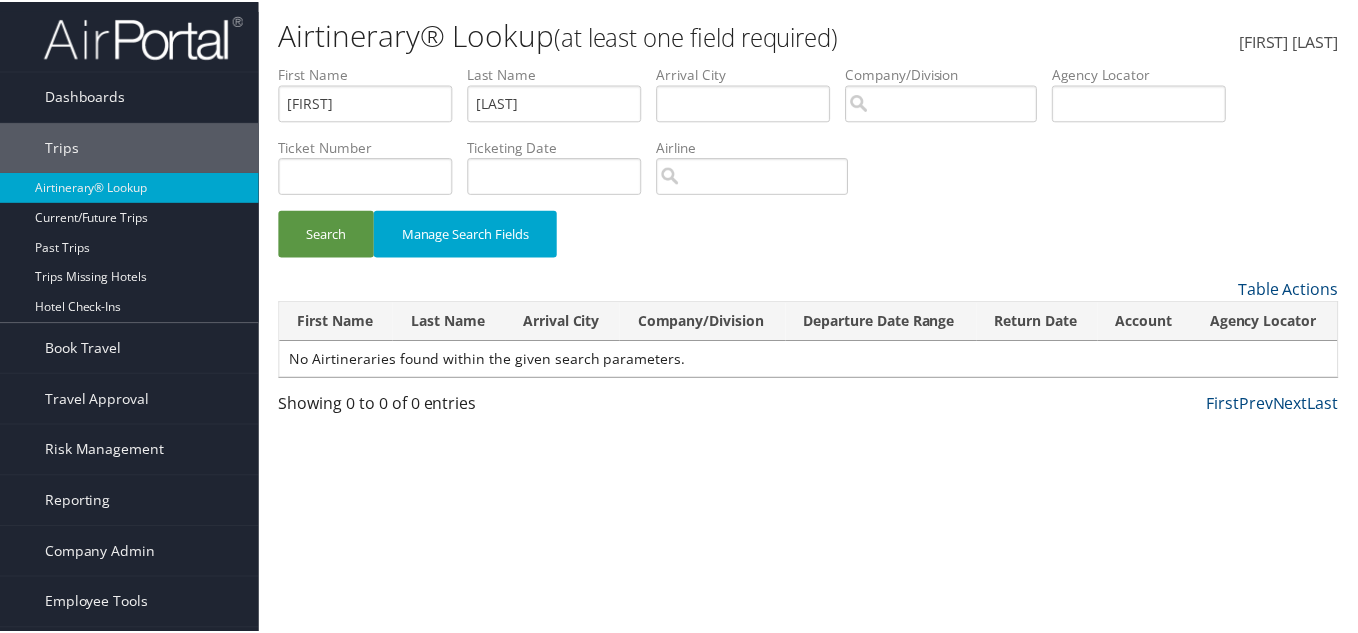 scroll, scrollTop: 0, scrollLeft: 0, axis: both 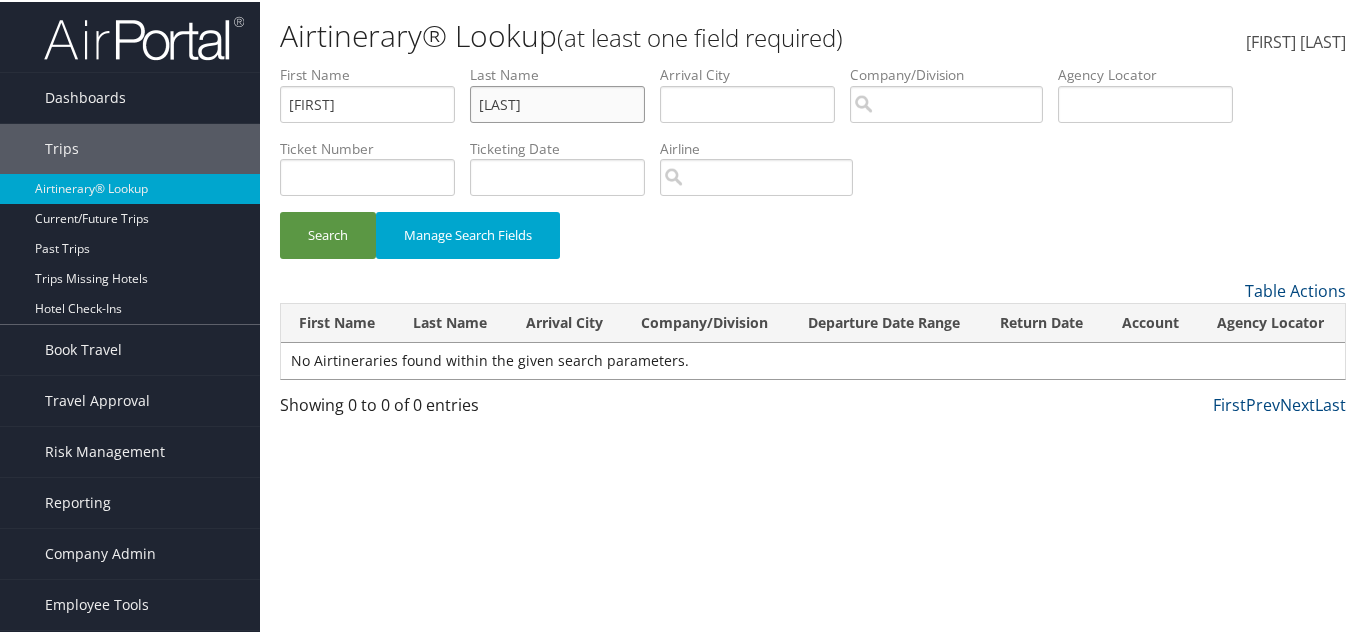 drag, startPoint x: 510, startPoint y: 104, endPoint x: 447, endPoint y: 104, distance: 63 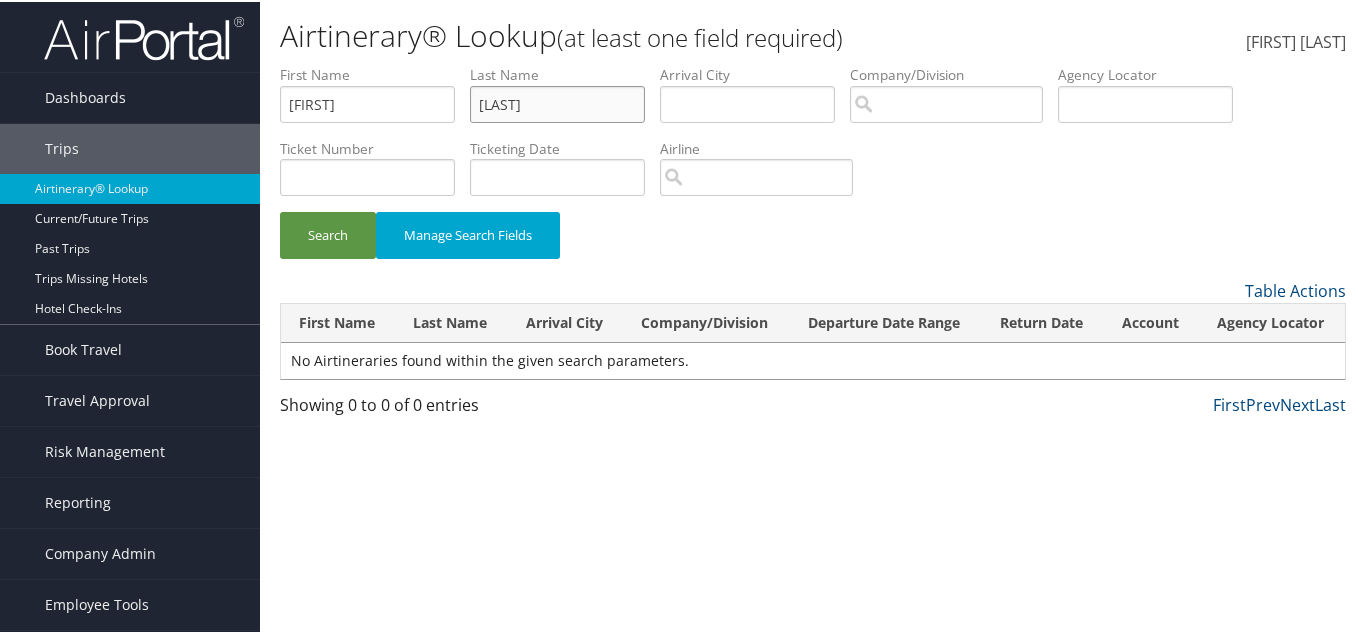 click on "First Name [FIRST] Last Name [LAST] Departure City Arrival City Company/Division Airport/City Code Departure Date Range Agency Locator Ticket Number Ticketing Date Invoice Number Flight Number Agent Name Air Confirmation Hotel Confirmation Credit Card - Last 4 Digits Airline Car Rental Chain Hotel Chain Rail Vendor Authorization Billable Client Code Cost Center Department Explanation Manager ID Project Purpose Region Traveler ID" at bounding box center [813, 63] 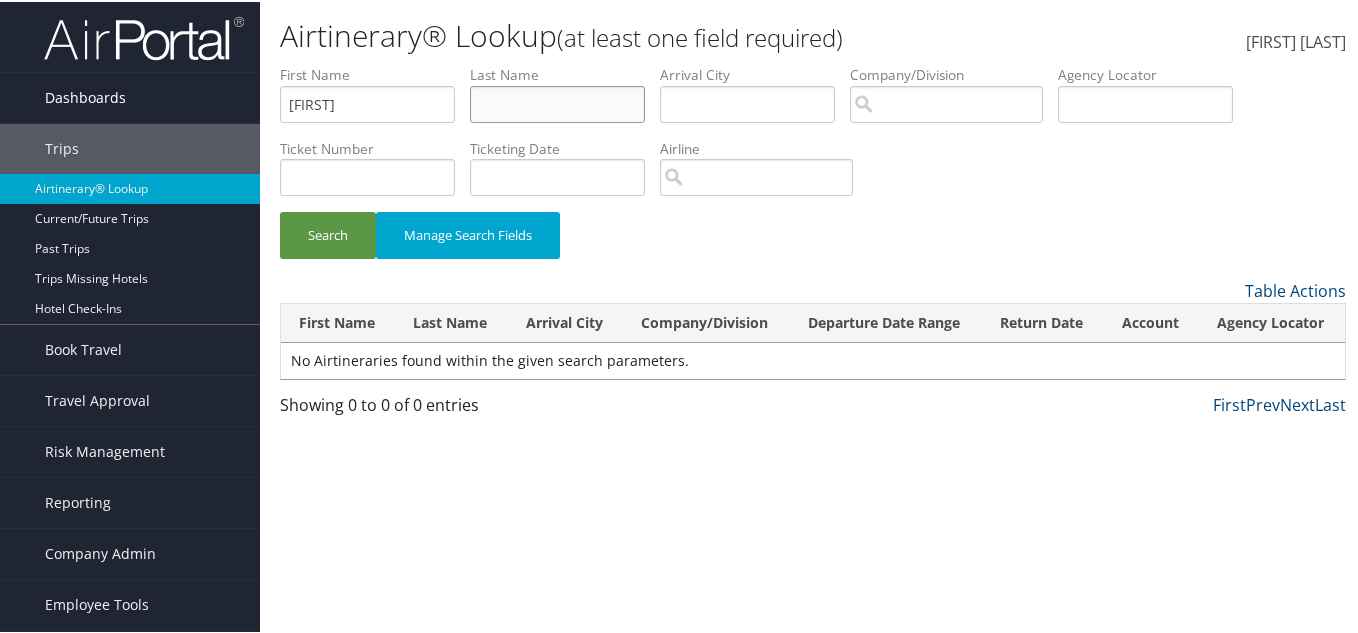 type 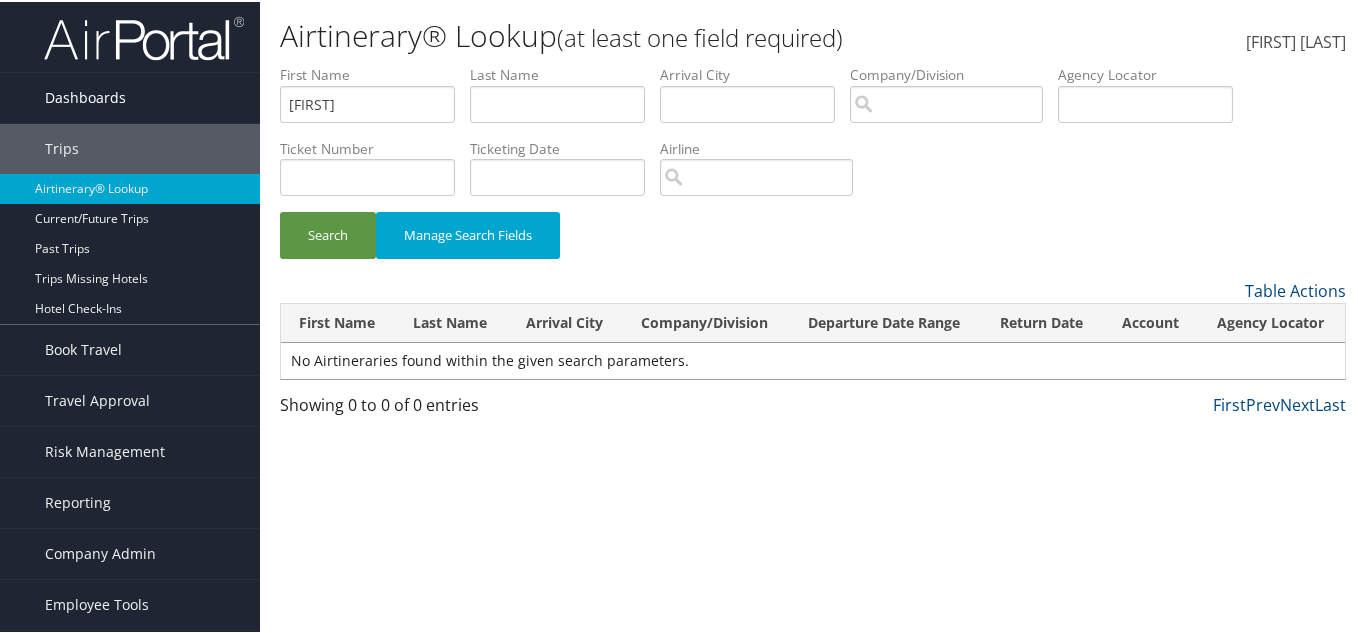 click on "Dashboards AirPortal 360™ (Manager) AirPortal 360™ (Agent) My Travel Dashboard   Trips Airtinerary® Lookup Current/Future Trips Past Trips Trips Missing Hotels Hotel Check-ins   Book Travel Agent Booking Request Approval Request (Beta) Book/Manage Online Trips   Travel Approval Pending Trip Approvals Approved Trips Canceled Trips Approvals (Beta)   Risk Management SecurityLogic® Map SecurityLogic® Reporting beta Assistance Requests Travel Alerts Notifications   Reporting Unused Tickets Savings Tracker Value Scorecard Virtual Pay Lookup Domo Prime Analytics   Company Admin Company Information Configure Approval Types (Beta) People Users (Beta) Vendor Contracts Travel Agency Contacts Help Desk Travel Policy Forms Of Payment Service Fees  Reporting Fields (Beta) Report Settings Technology Settings Airtinerary® Settings Virtual Pay Settings Notes" at bounding box center [683, 316] 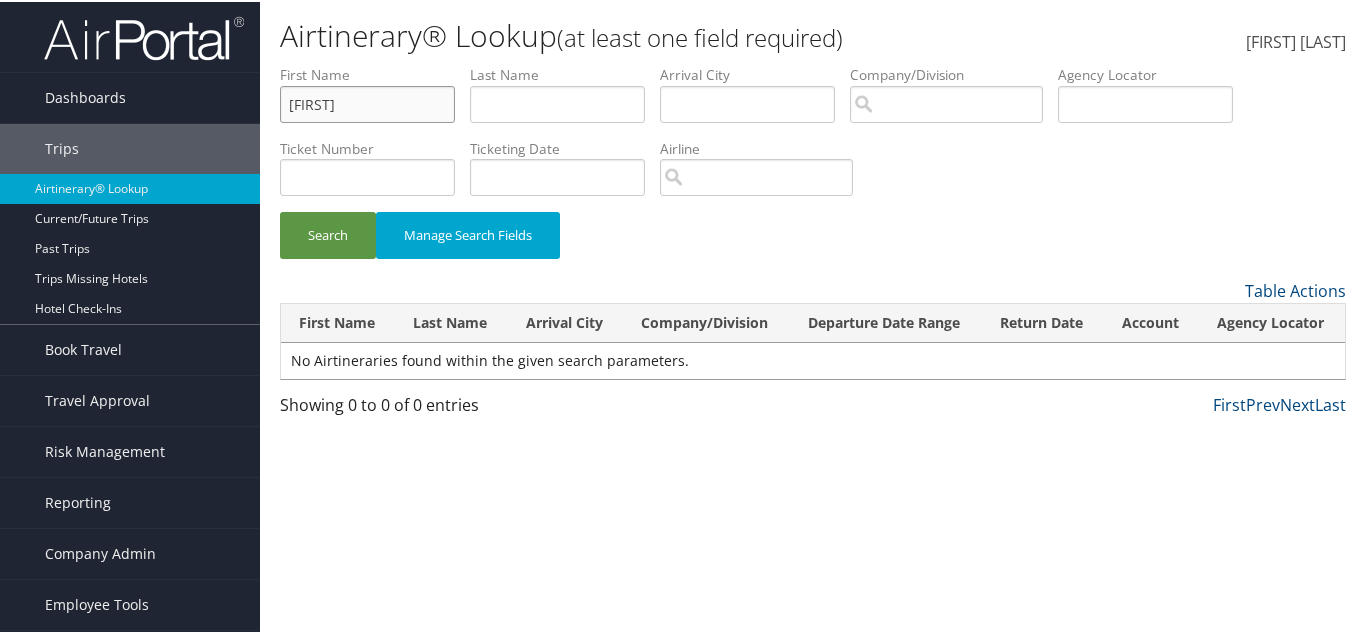 click on "[FIRST]" at bounding box center [367, 102] 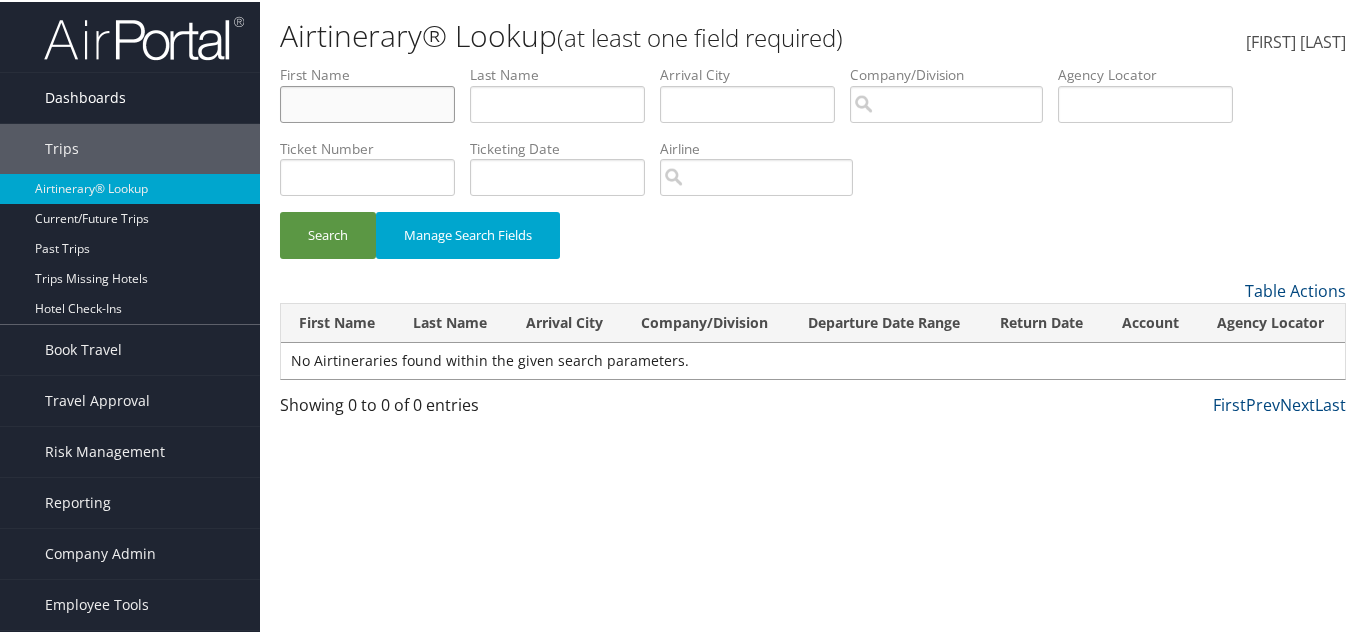 drag, startPoint x: 328, startPoint y: 104, endPoint x: 241, endPoint y: 108, distance: 87.0919 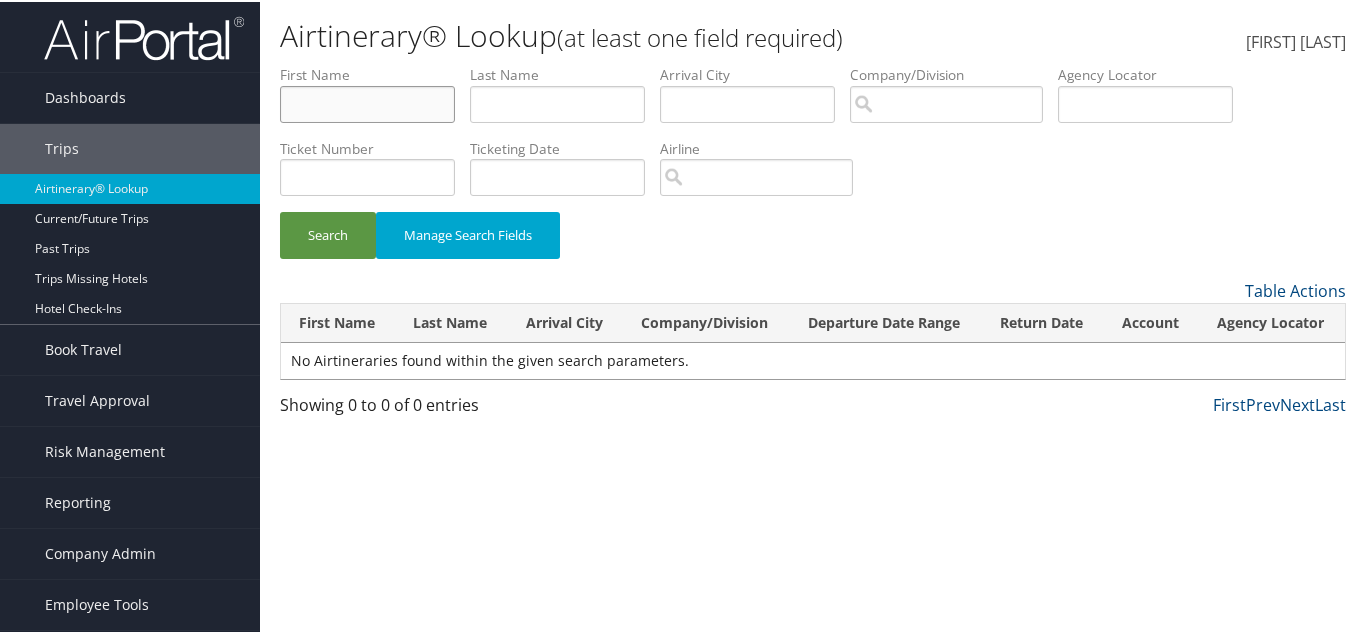 click at bounding box center [367, 102] 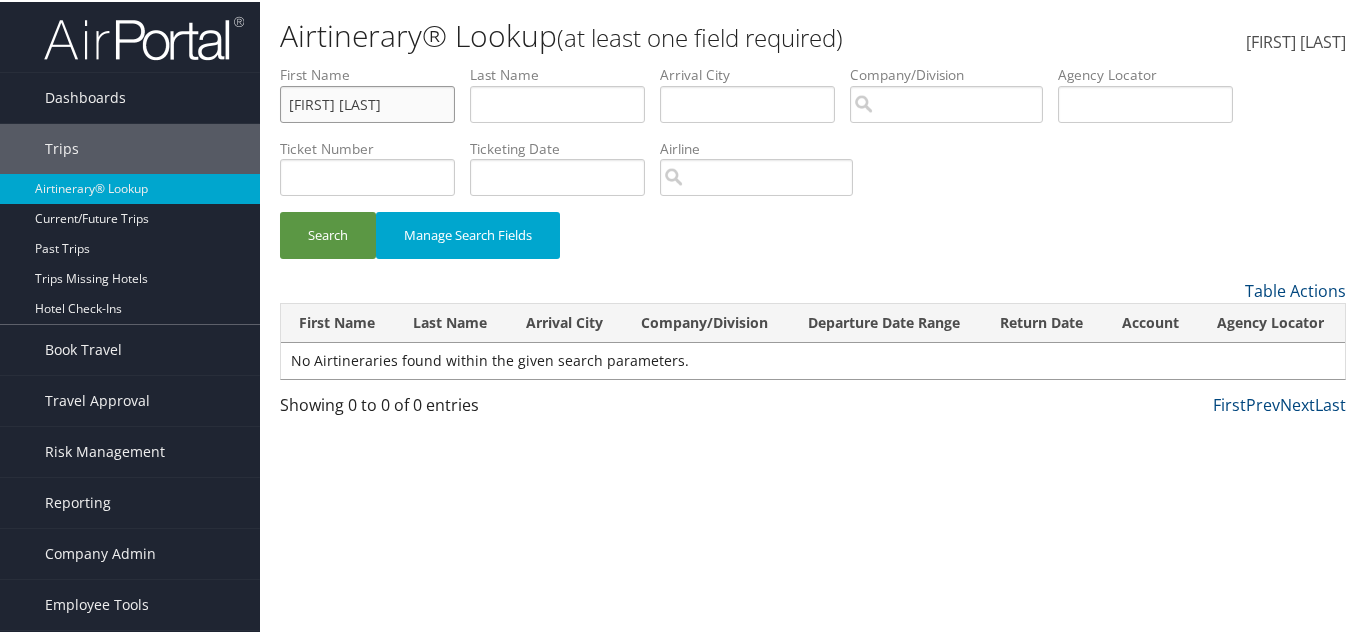 click on "Mason Valentiner" at bounding box center (367, 102) 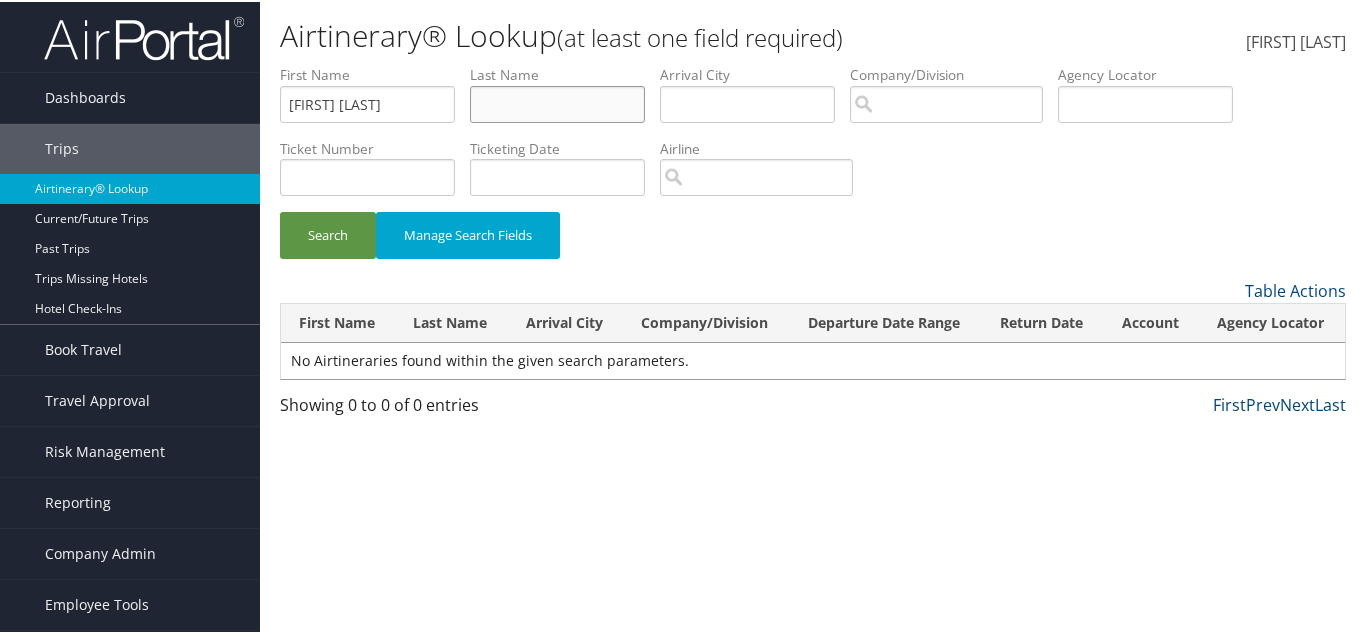 click at bounding box center (557, 102) 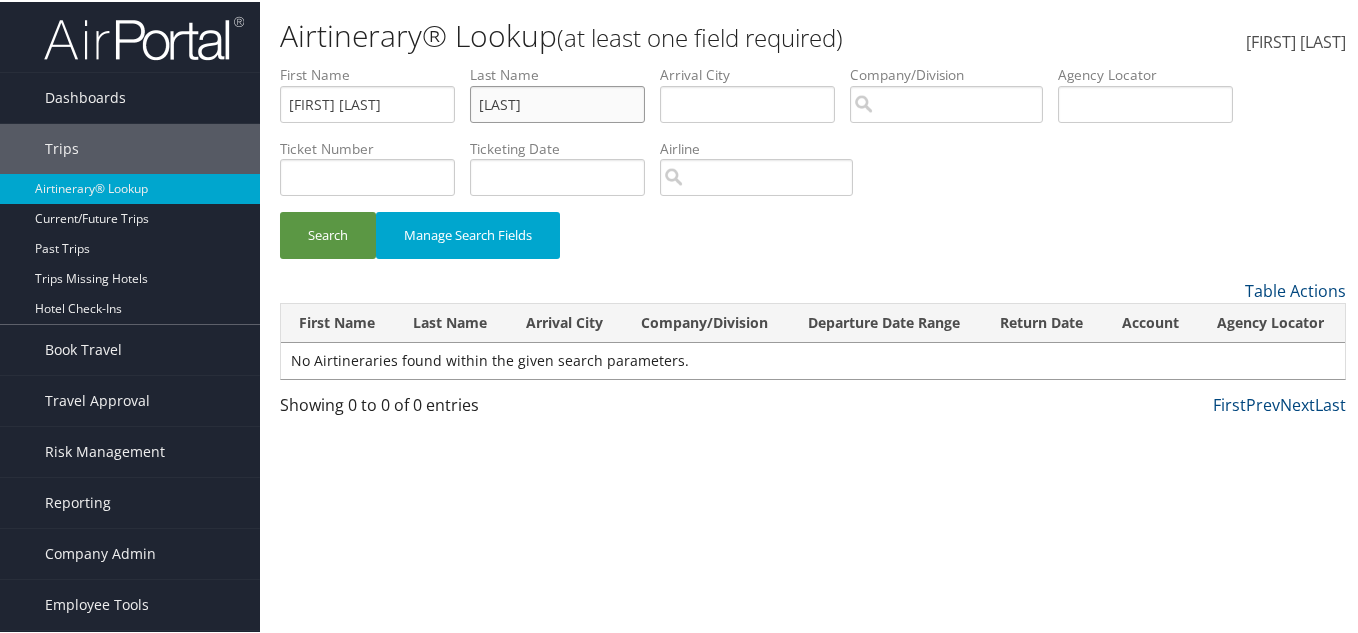 type on "[LAST]" 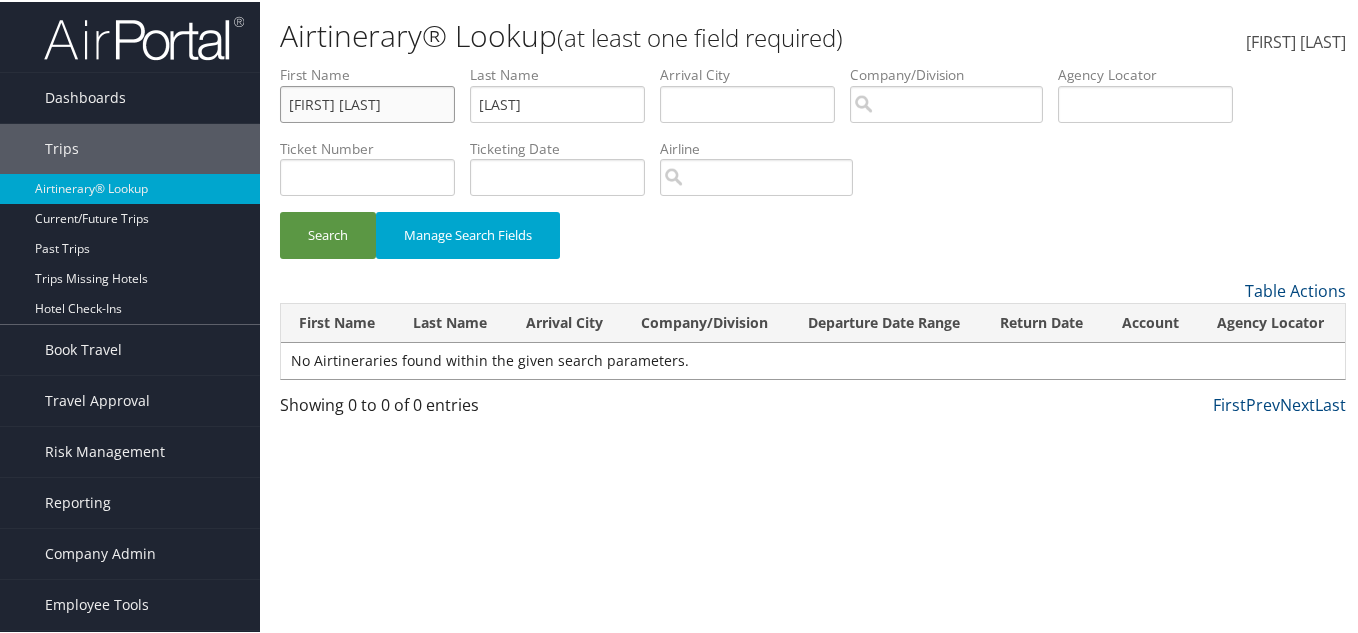 click on "Mason Valentiner" at bounding box center [367, 102] 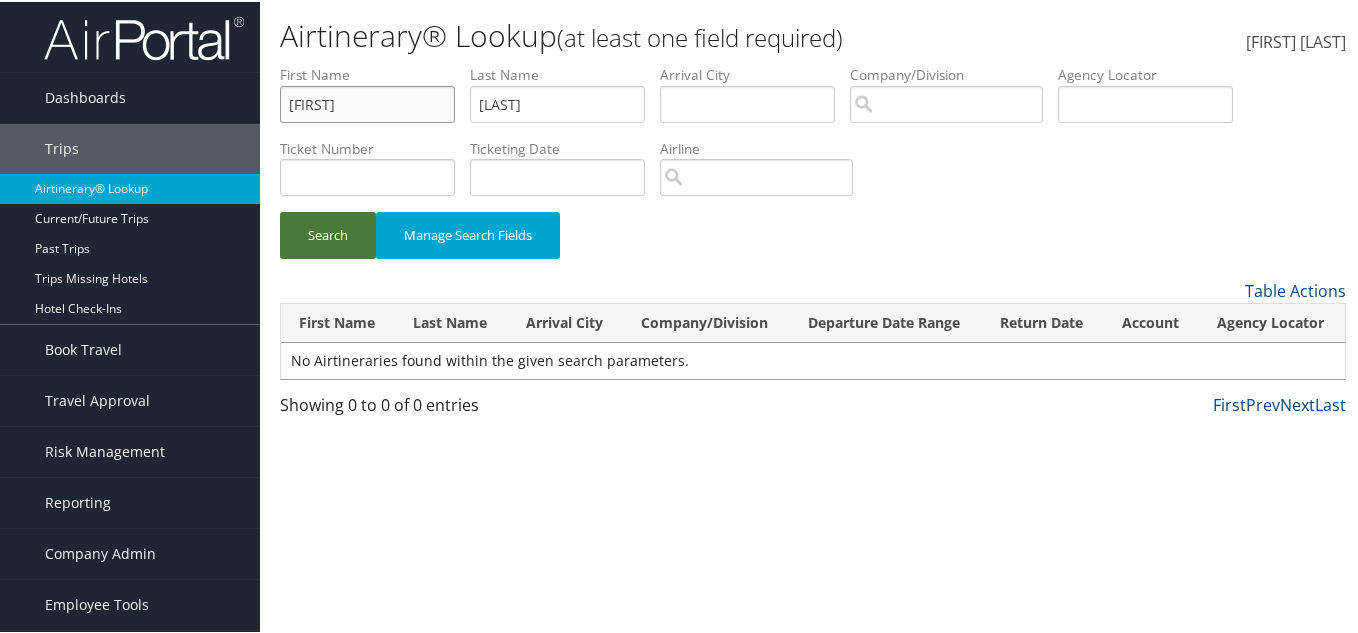 type on "Mason" 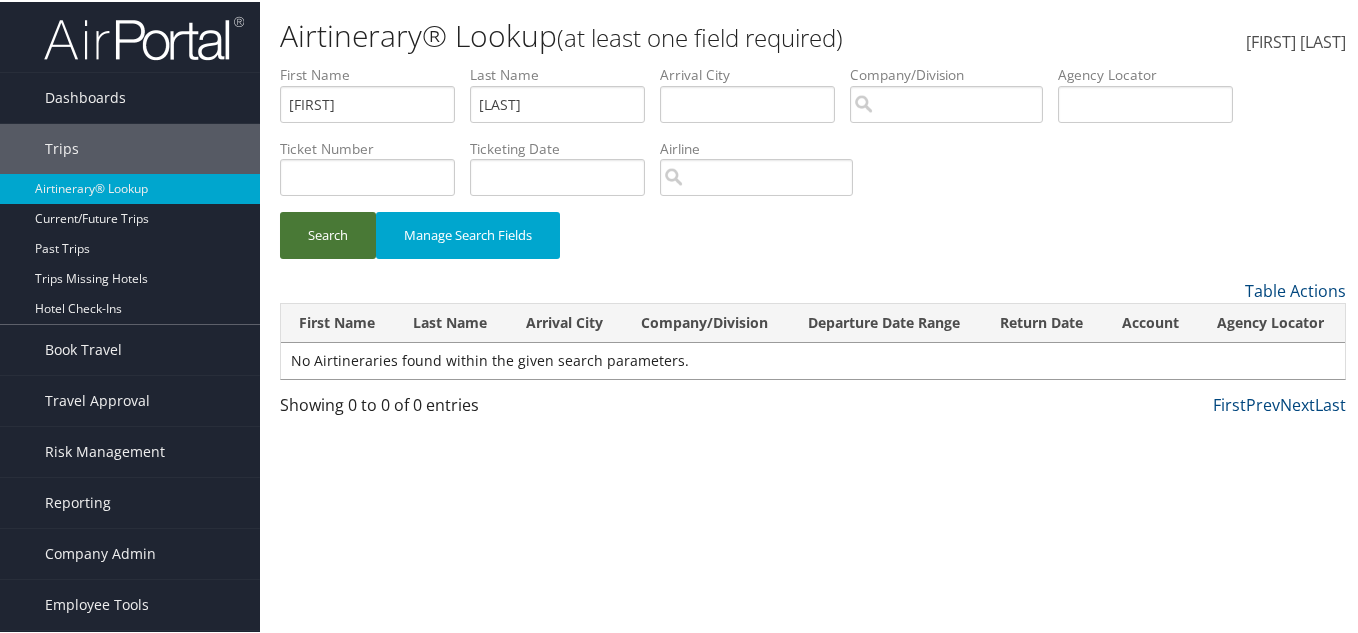 click on "Search" at bounding box center (328, 233) 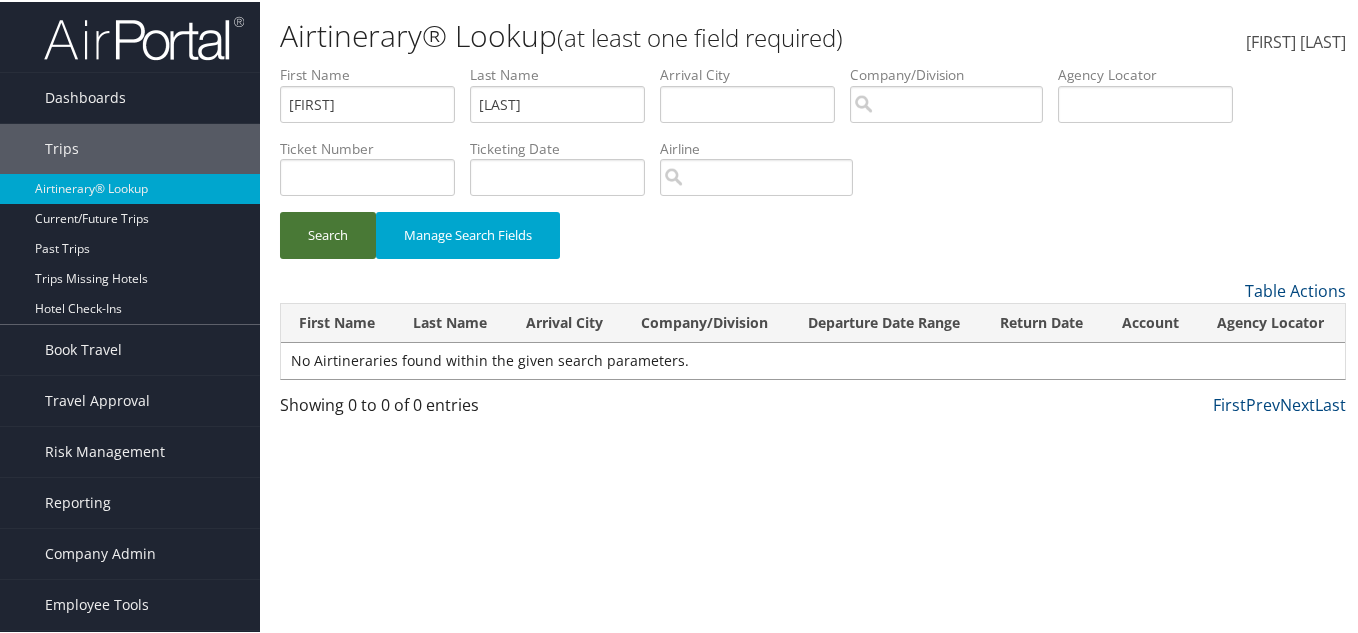 click on "Search" at bounding box center [328, 233] 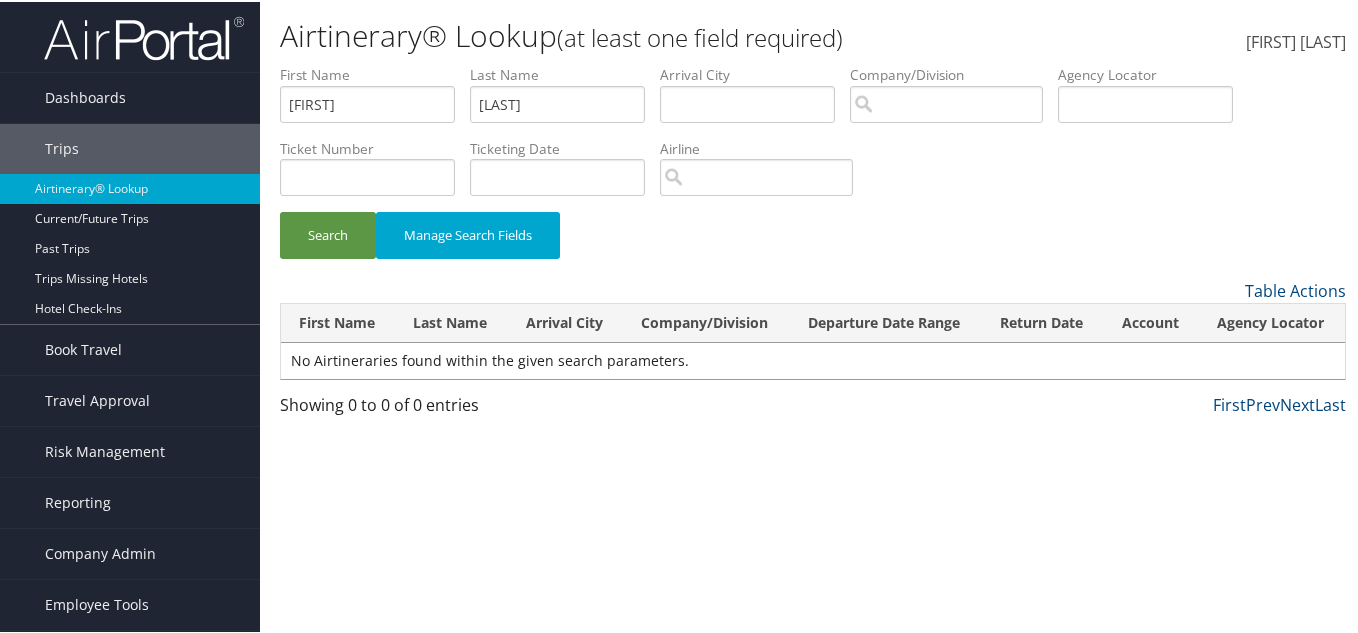 click on "Table Actions" at bounding box center (813, 289) 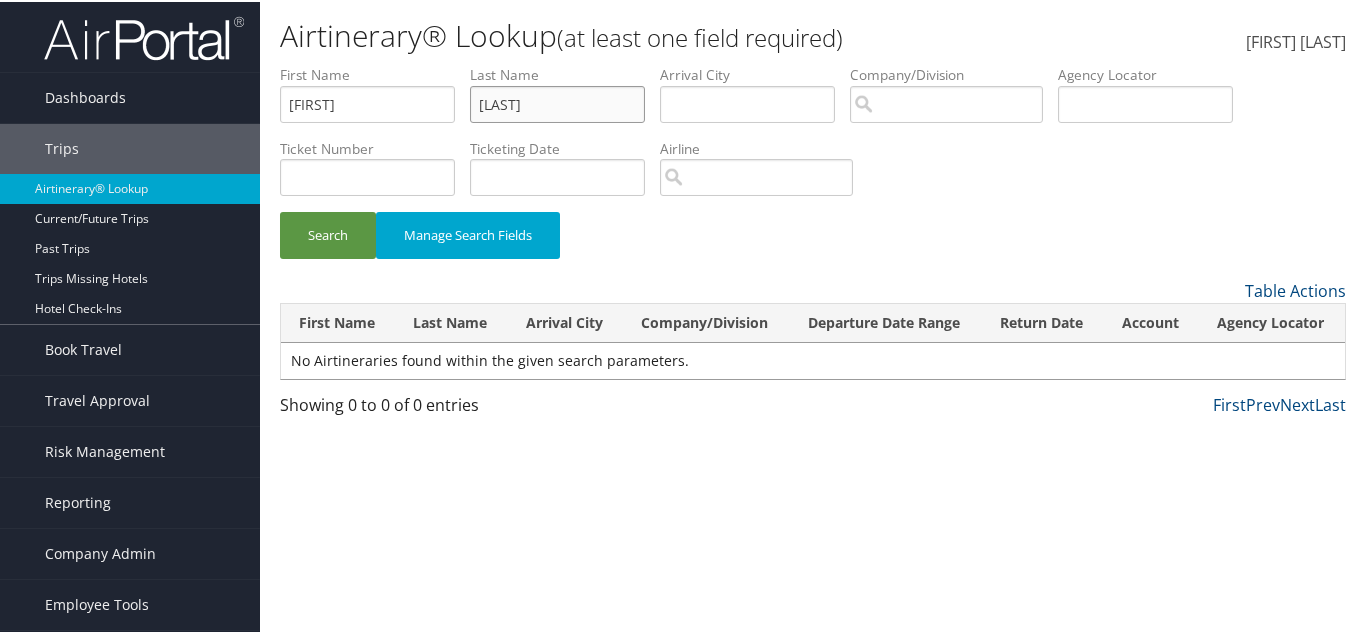 drag, startPoint x: 591, startPoint y: 92, endPoint x: 398, endPoint y: 105, distance: 193.43733 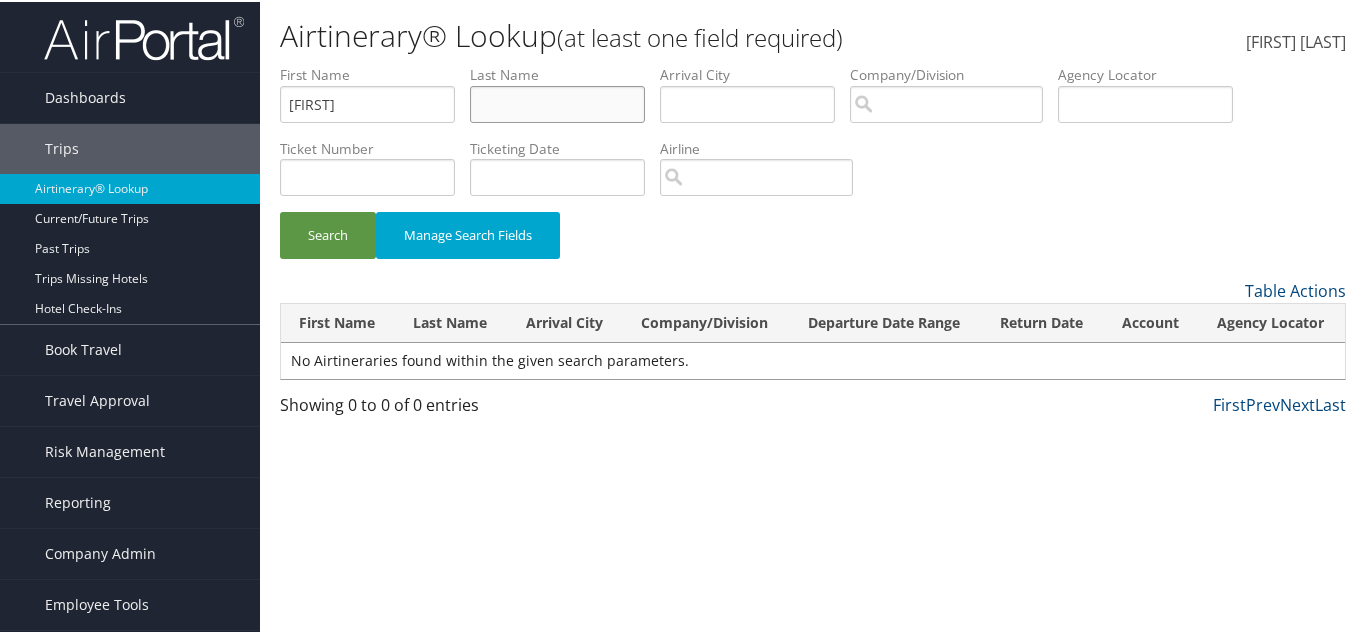 type 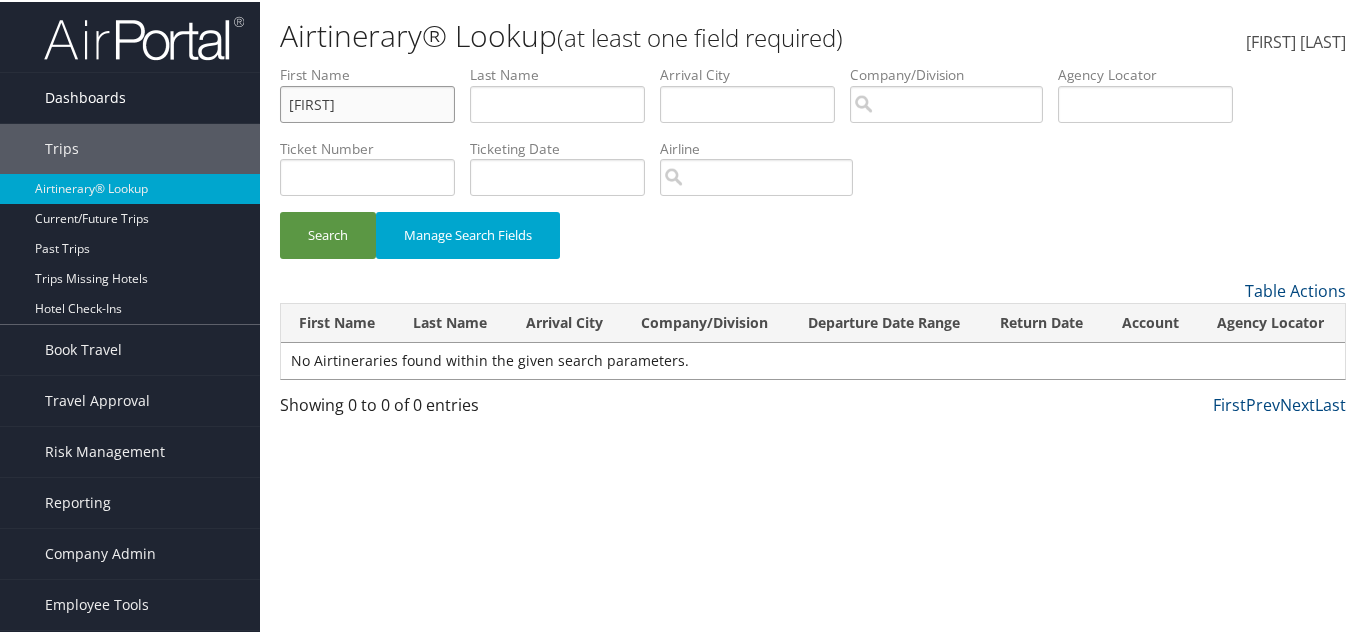 drag, startPoint x: 323, startPoint y: 102, endPoint x: 226, endPoint y: 105, distance: 97.04638 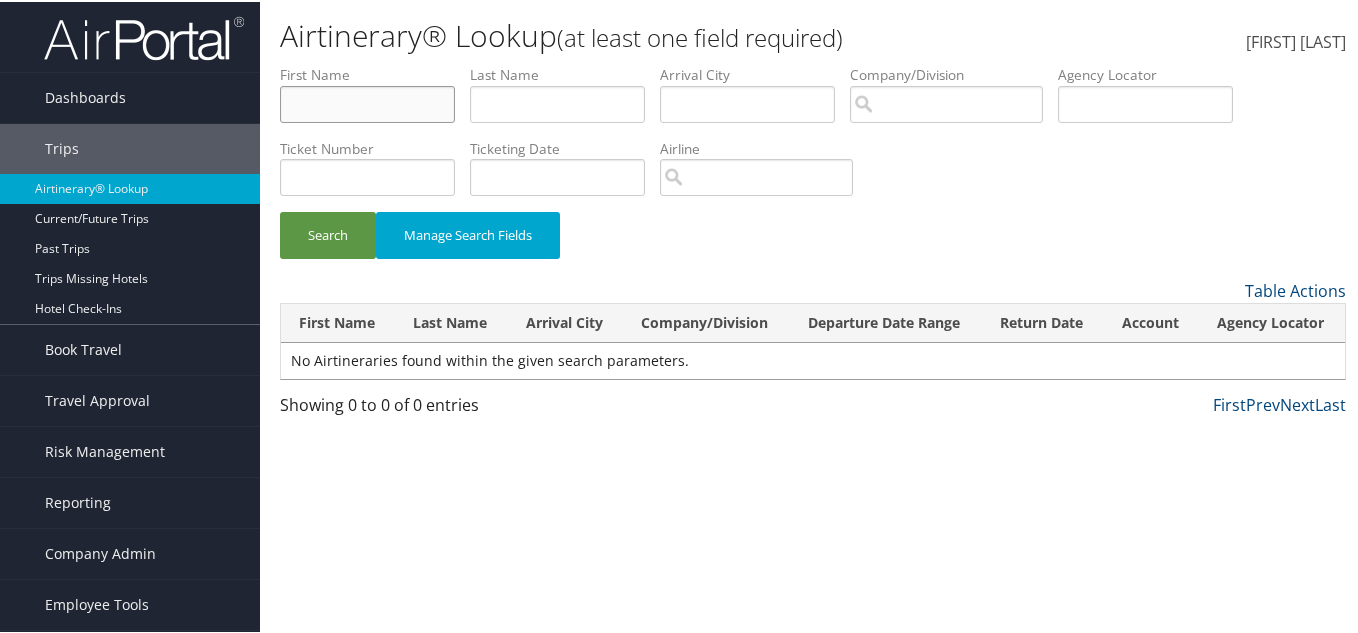 type 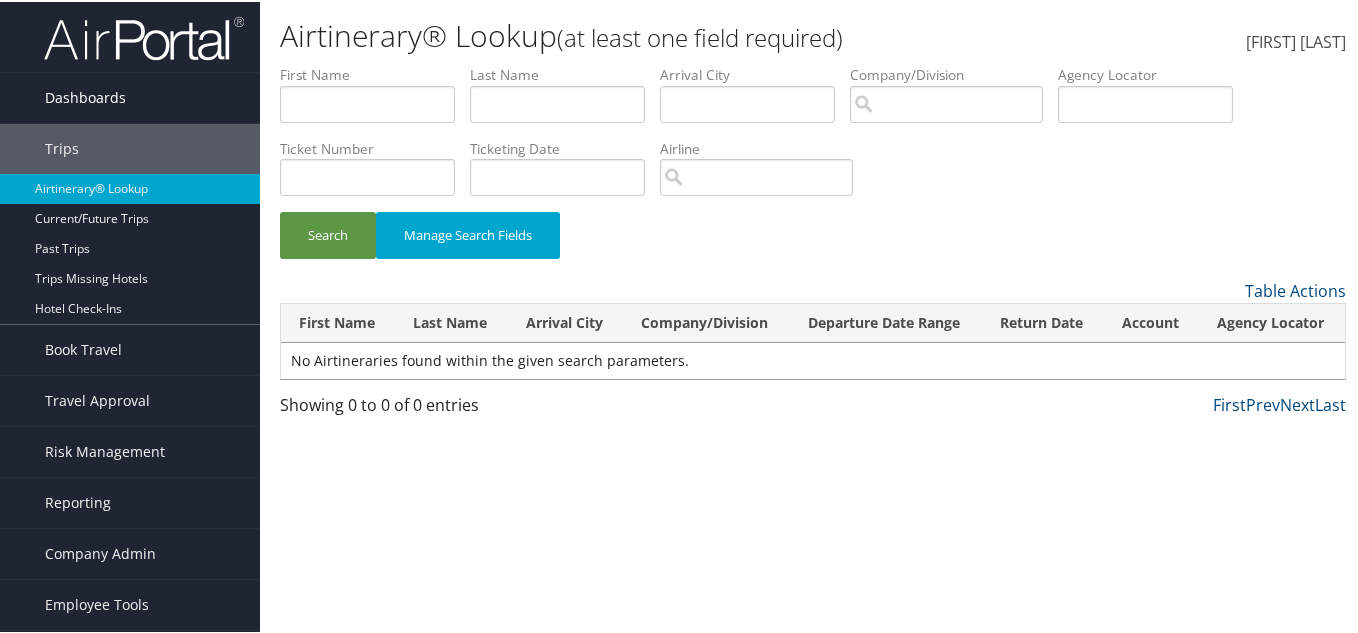 click on "Dashboards" at bounding box center (85, 96) 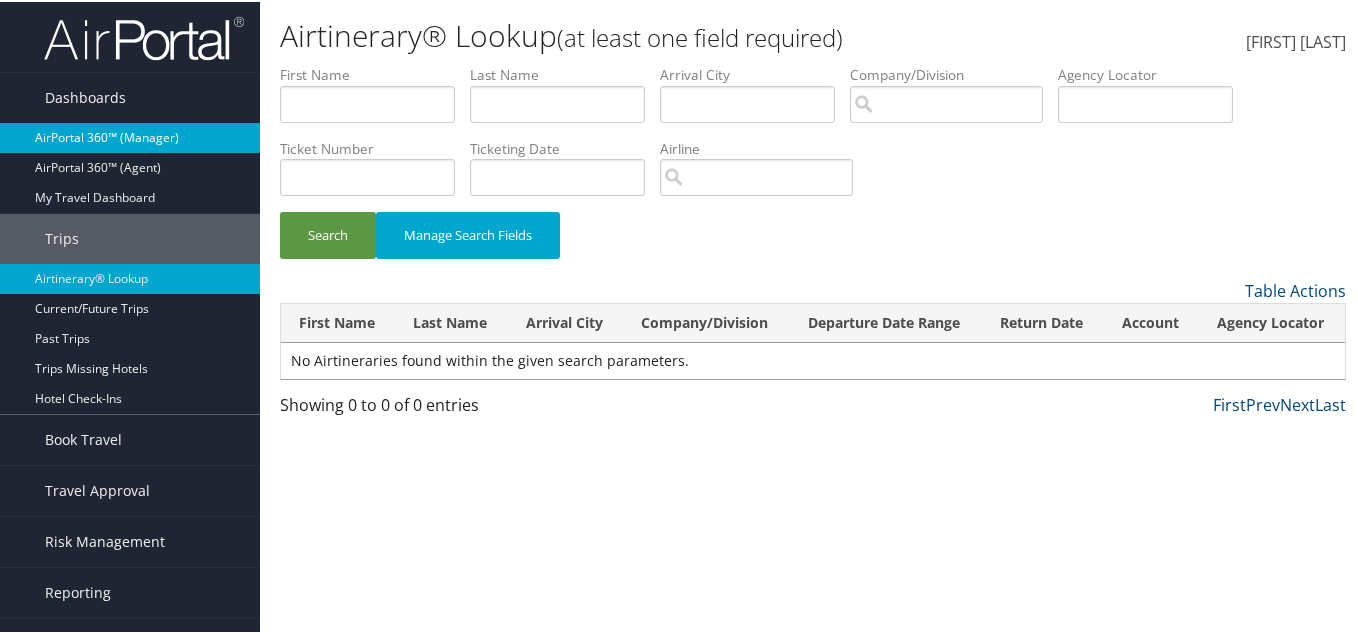 click on "AirPortal 360™ (Manager)" at bounding box center [130, 136] 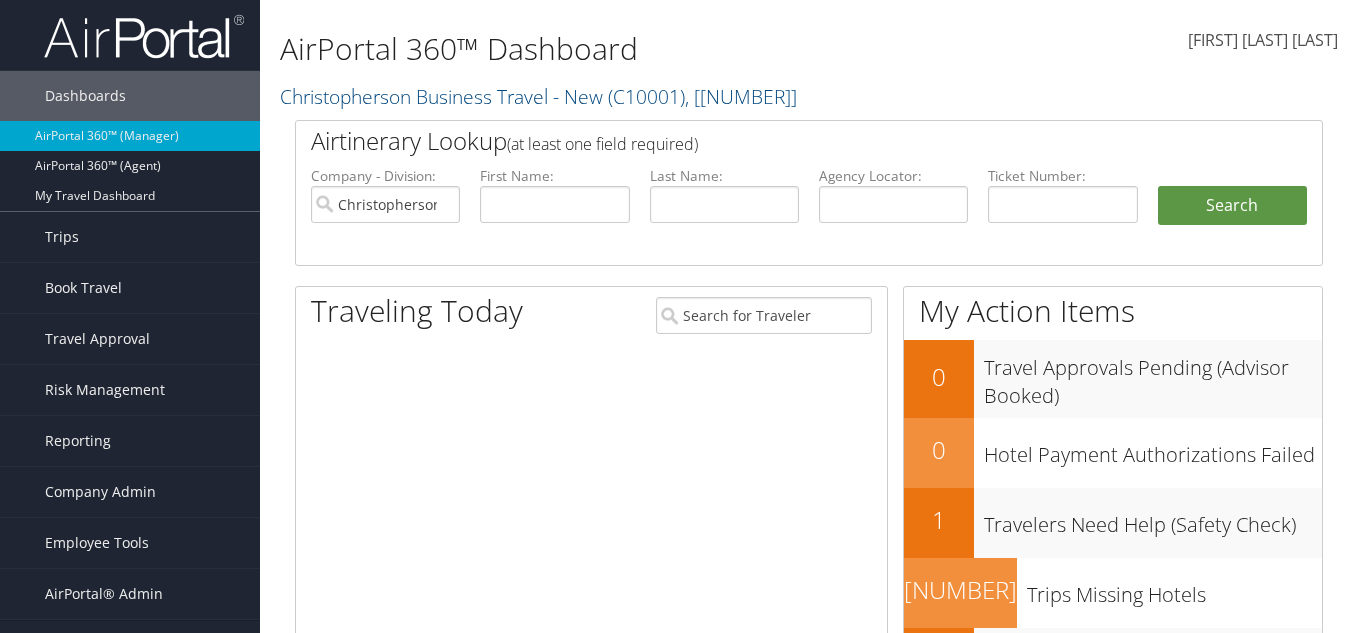 scroll, scrollTop: 0, scrollLeft: 0, axis: both 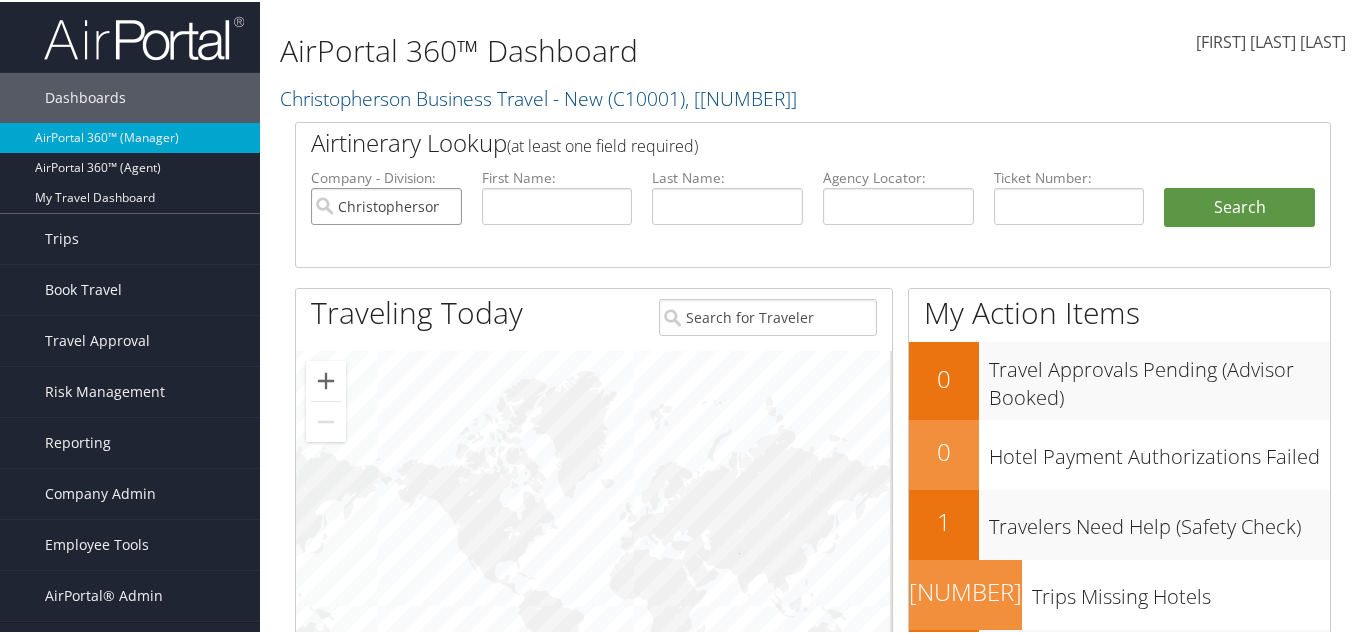 click on "Christopherson Business Travel - New" at bounding box center [386, 204] 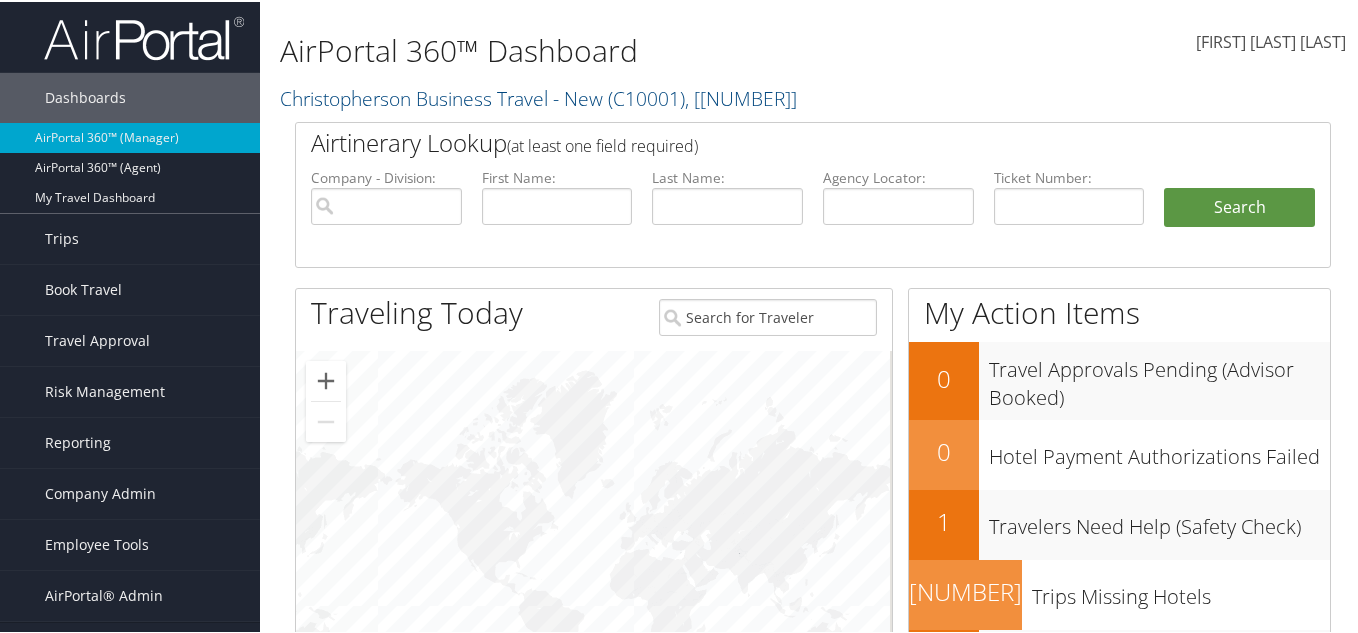 click on "AirPortal 360™ Dashboard" at bounding box center [635, 49] 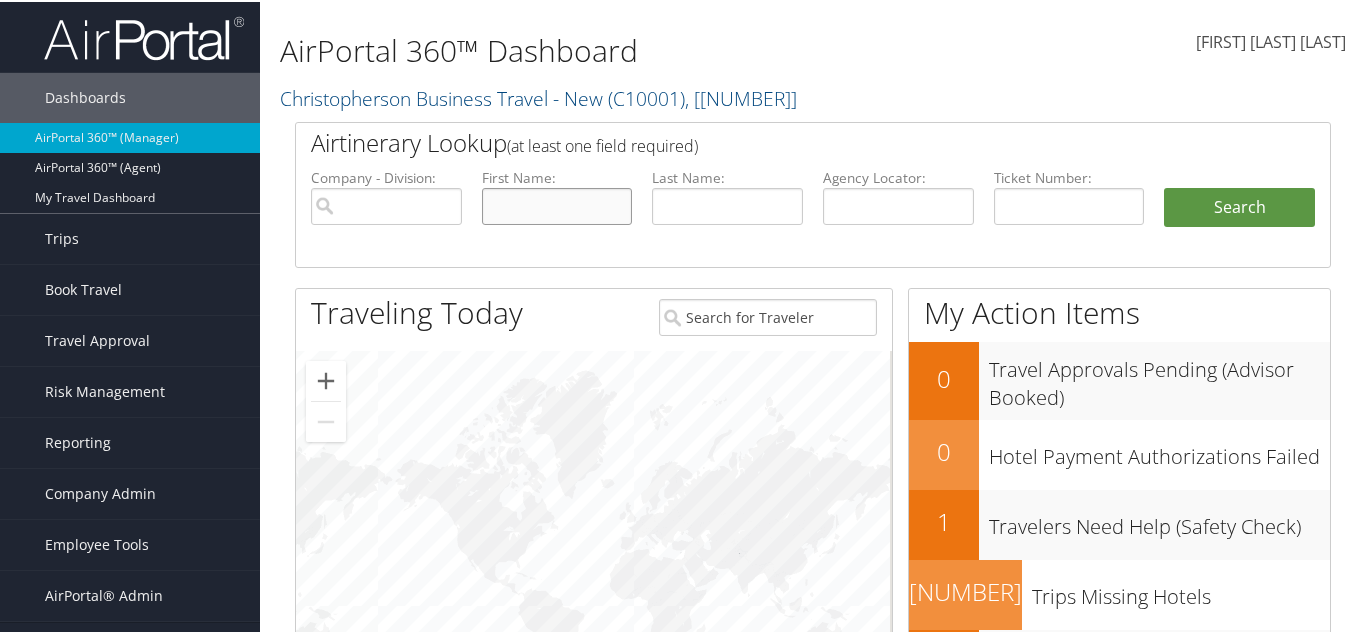 click at bounding box center (557, 204) 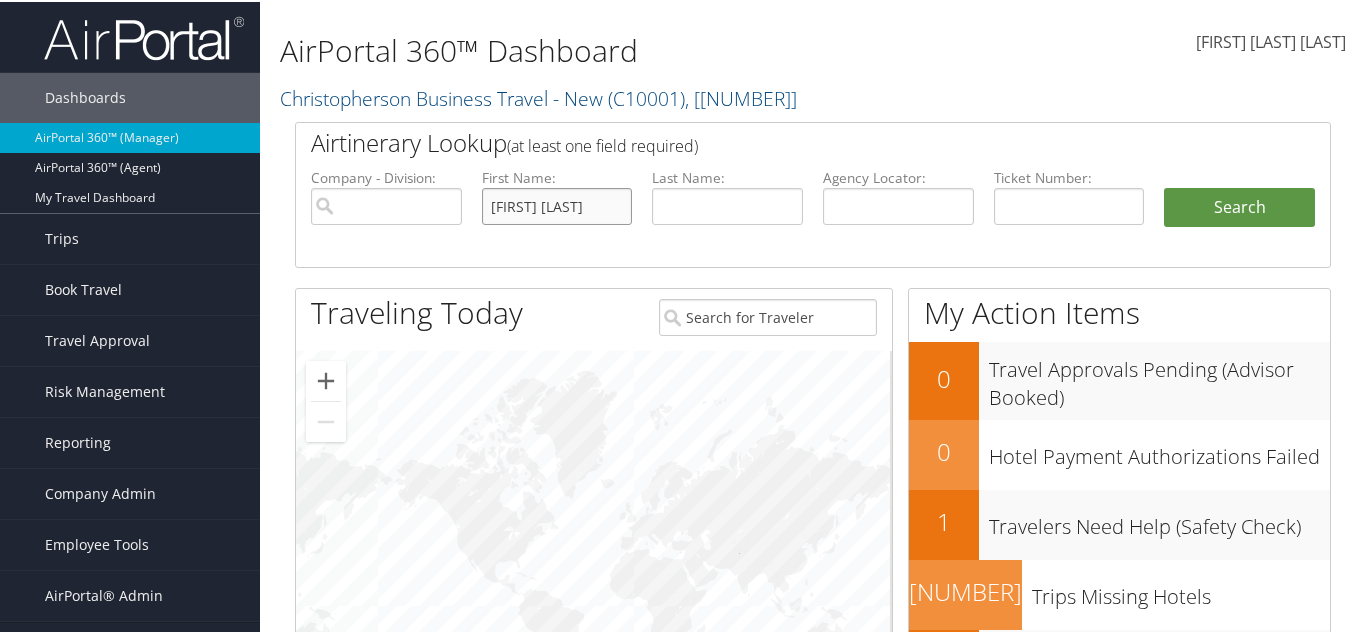 click on "Timothy Valentiner" at bounding box center [557, 204] 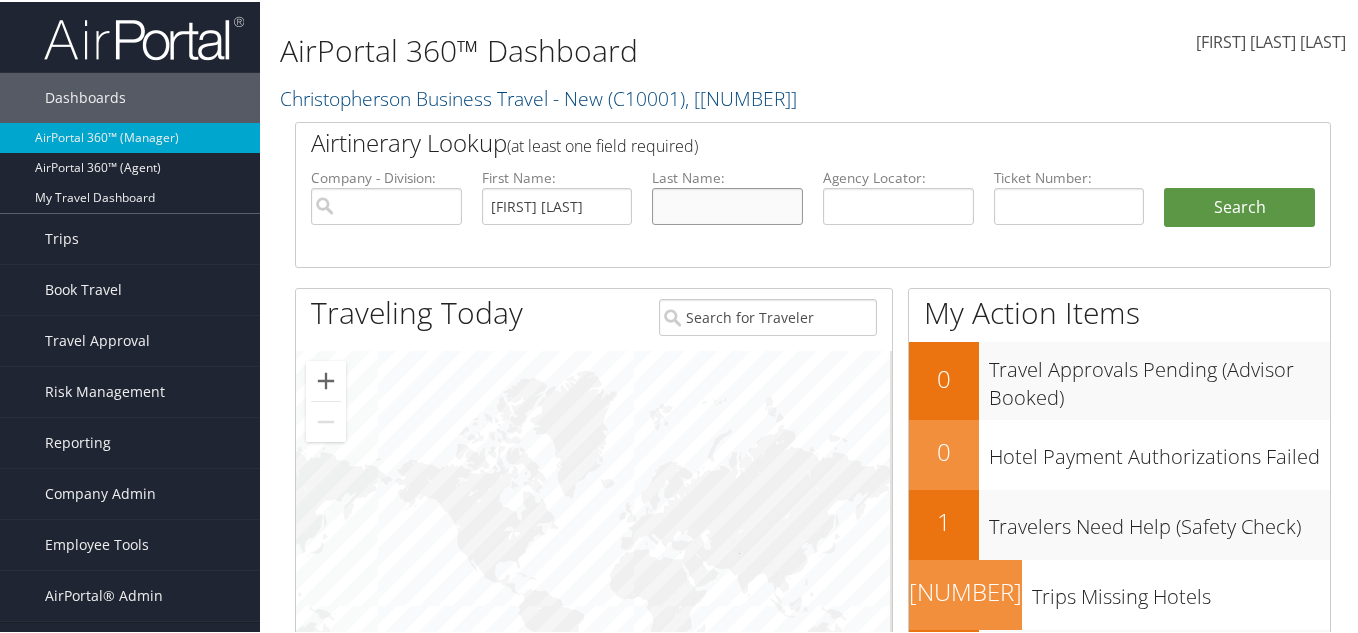 click at bounding box center (727, 204) 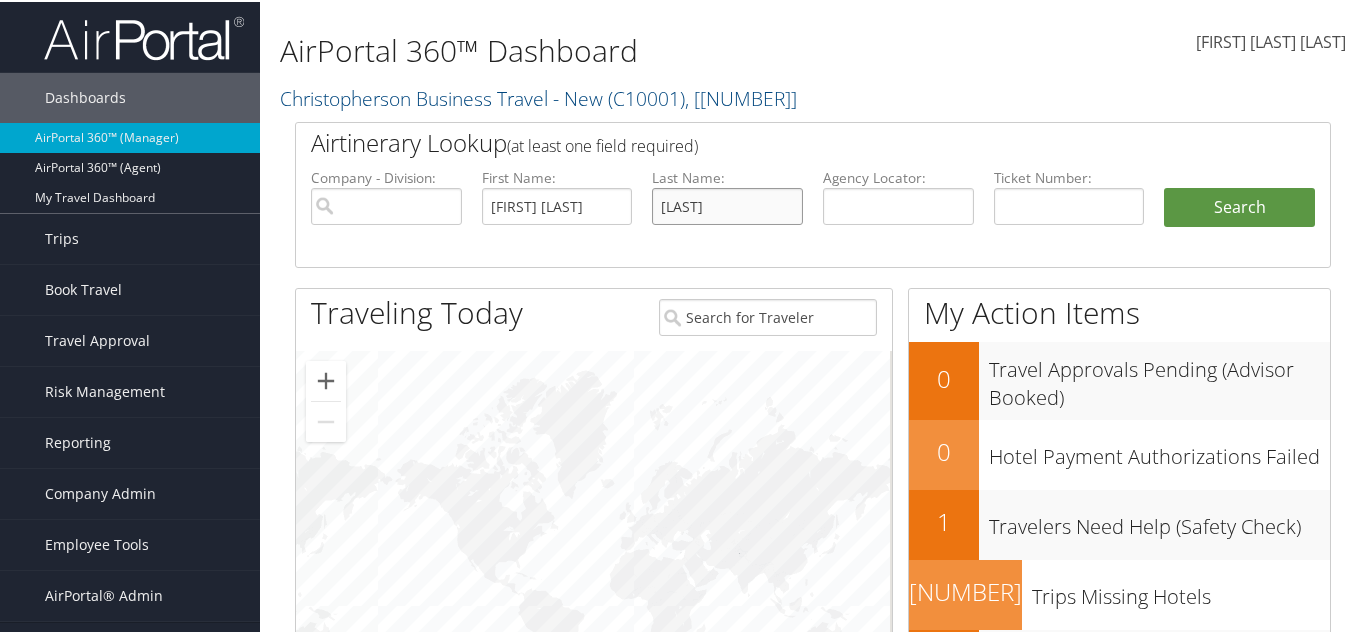 type on "[LAST]" 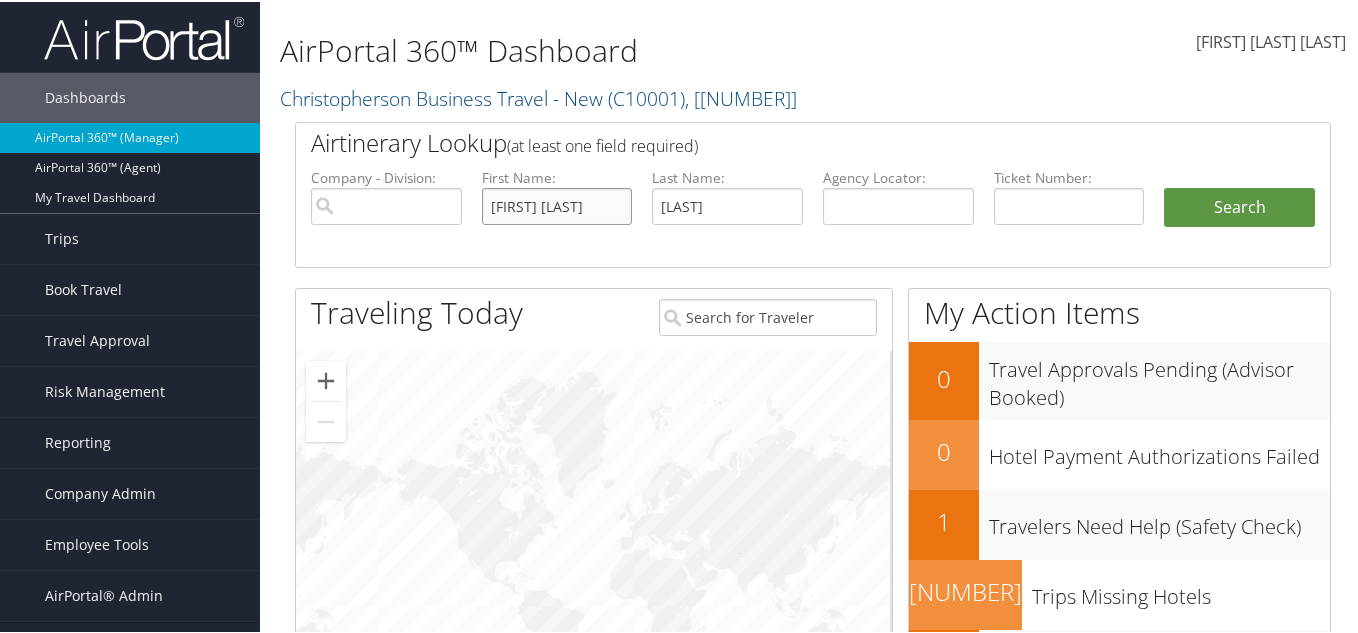 click on "Timothy Valentiner" at bounding box center (557, 204) 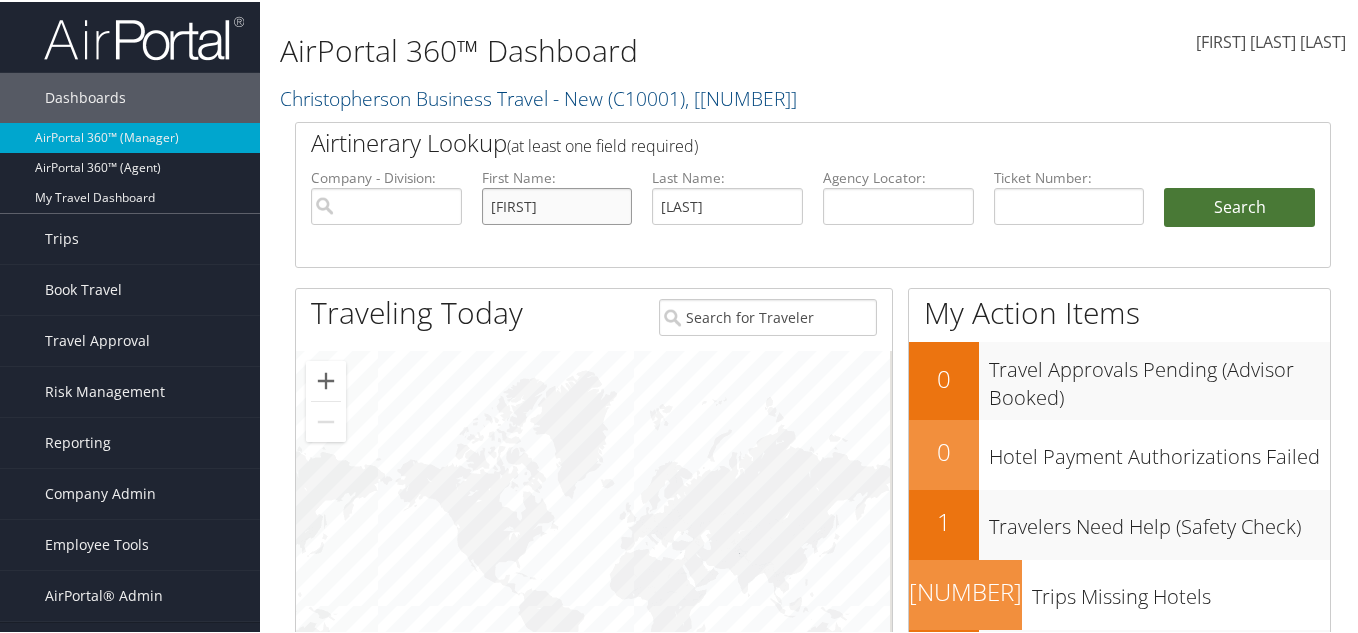 type on "[FIRST]" 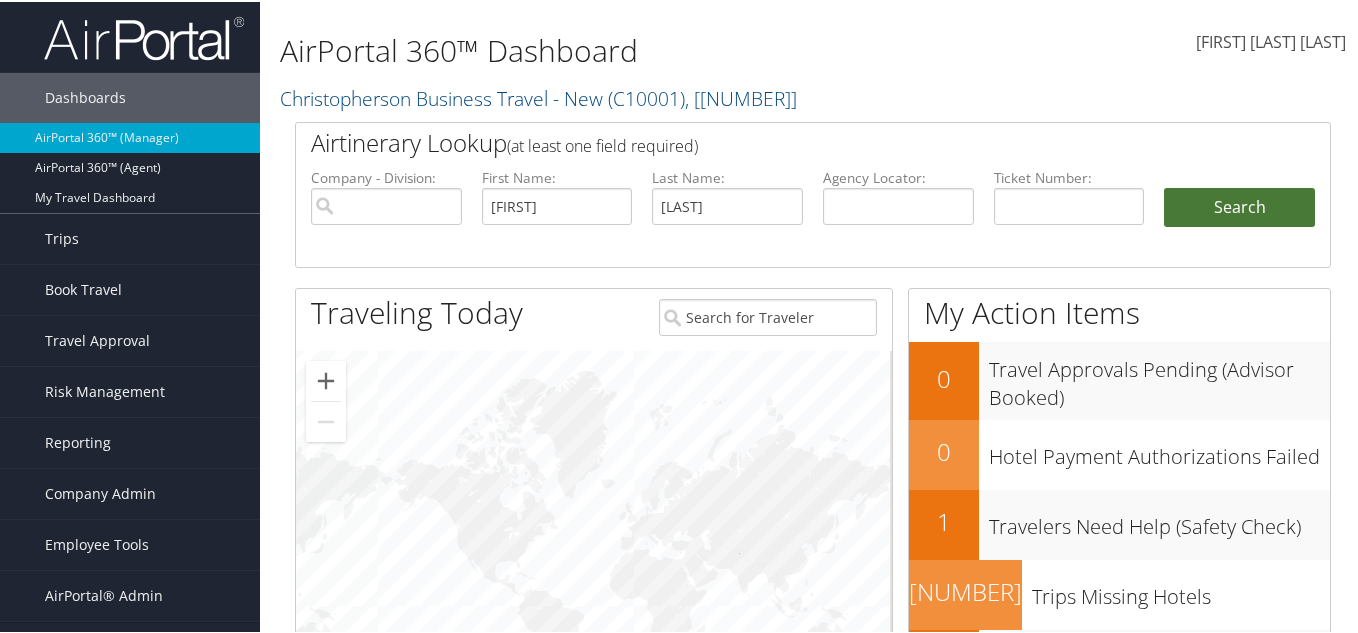 click on "Search" at bounding box center [1239, 206] 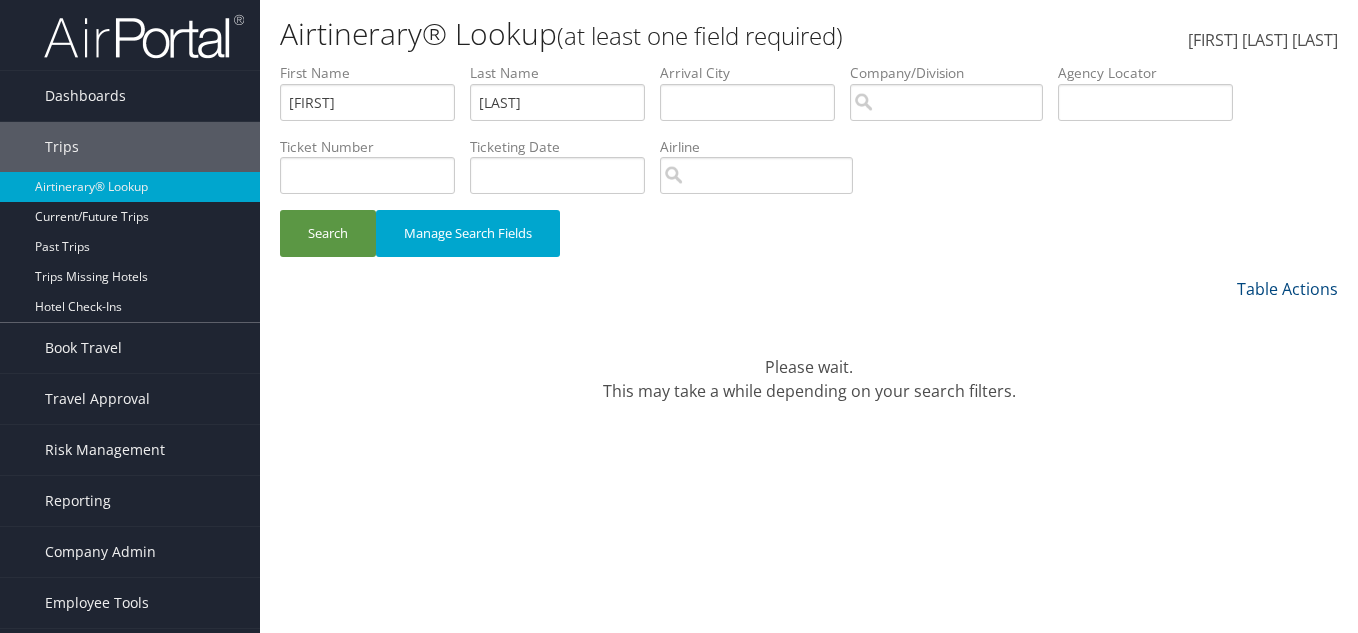 scroll, scrollTop: 0, scrollLeft: 0, axis: both 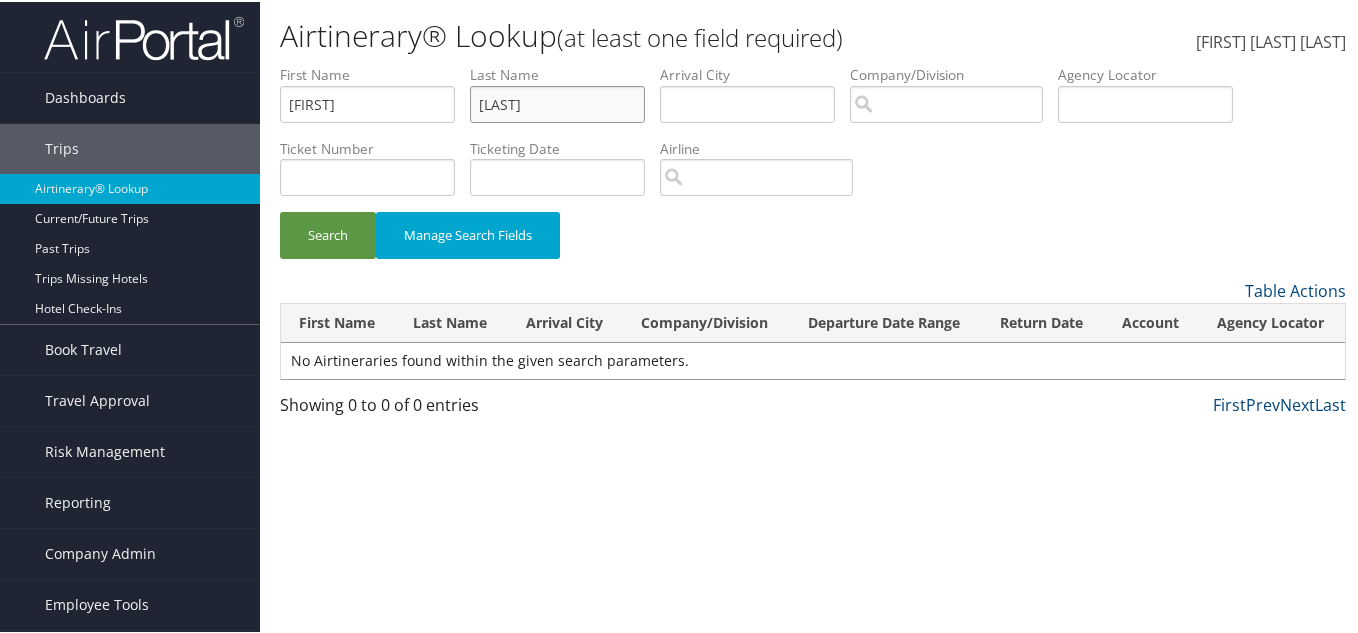 click on "[LAST]" at bounding box center (557, 102) 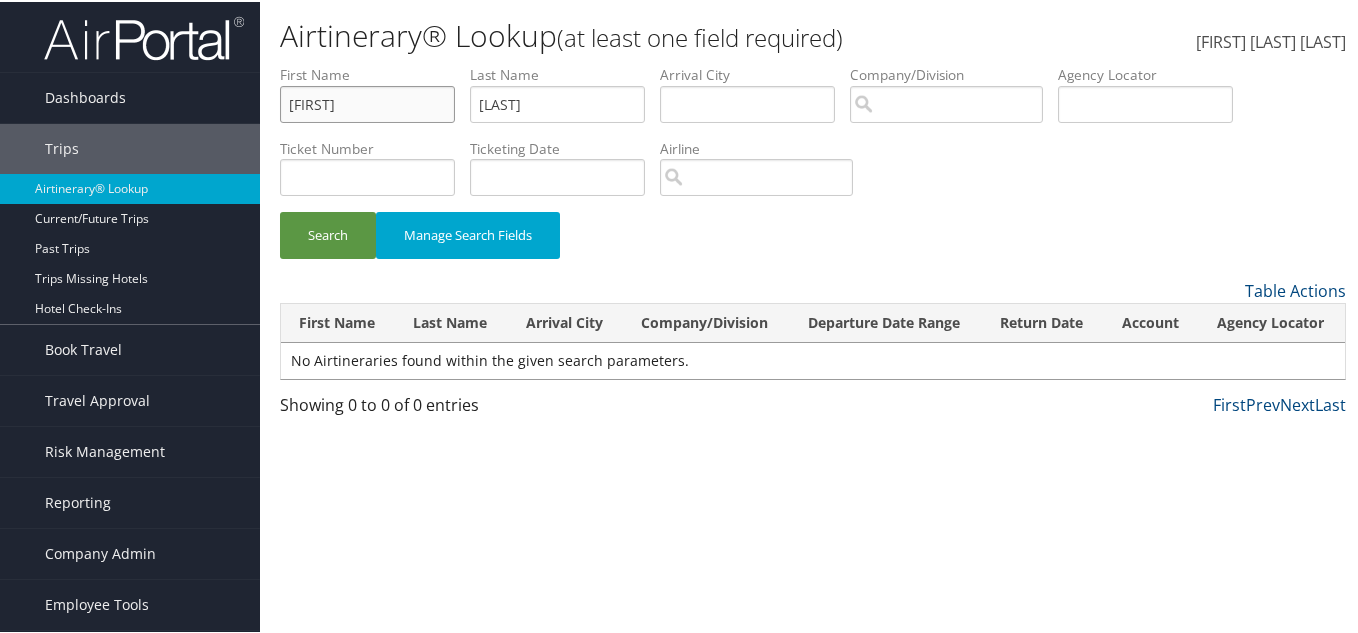 click on "[FIRST]" at bounding box center (367, 102) 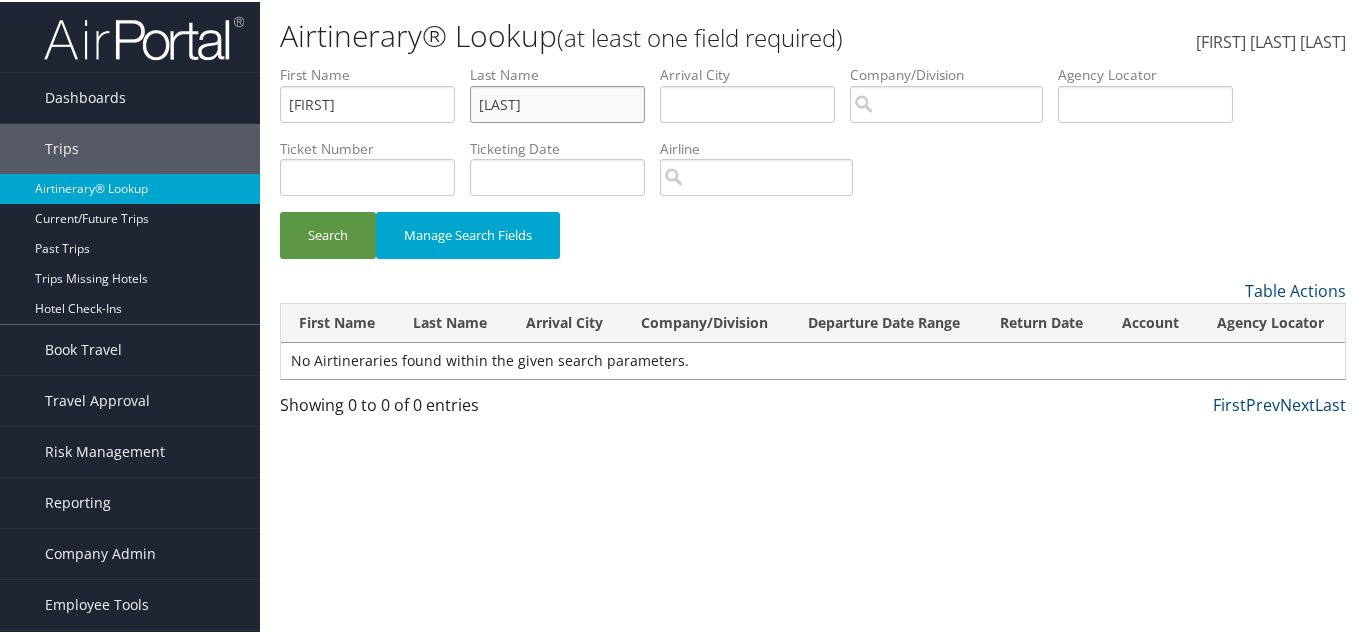 click on "[LAST]" at bounding box center [557, 102] 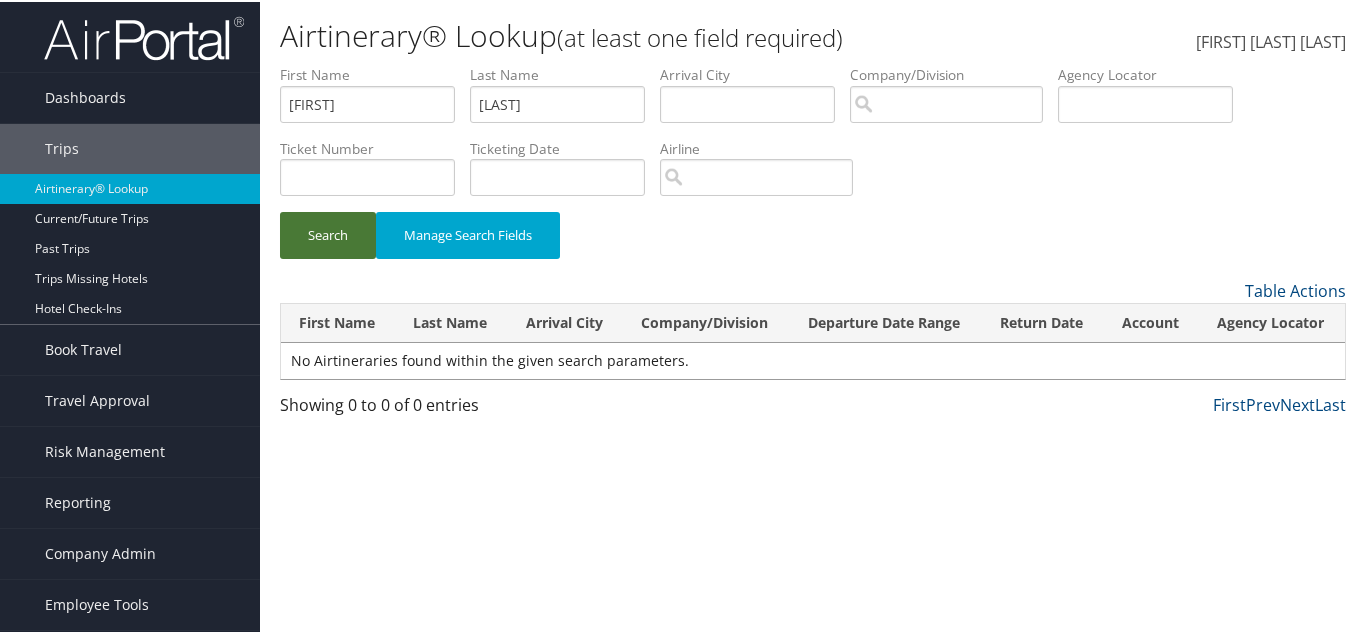 click on "Search" at bounding box center [328, 233] 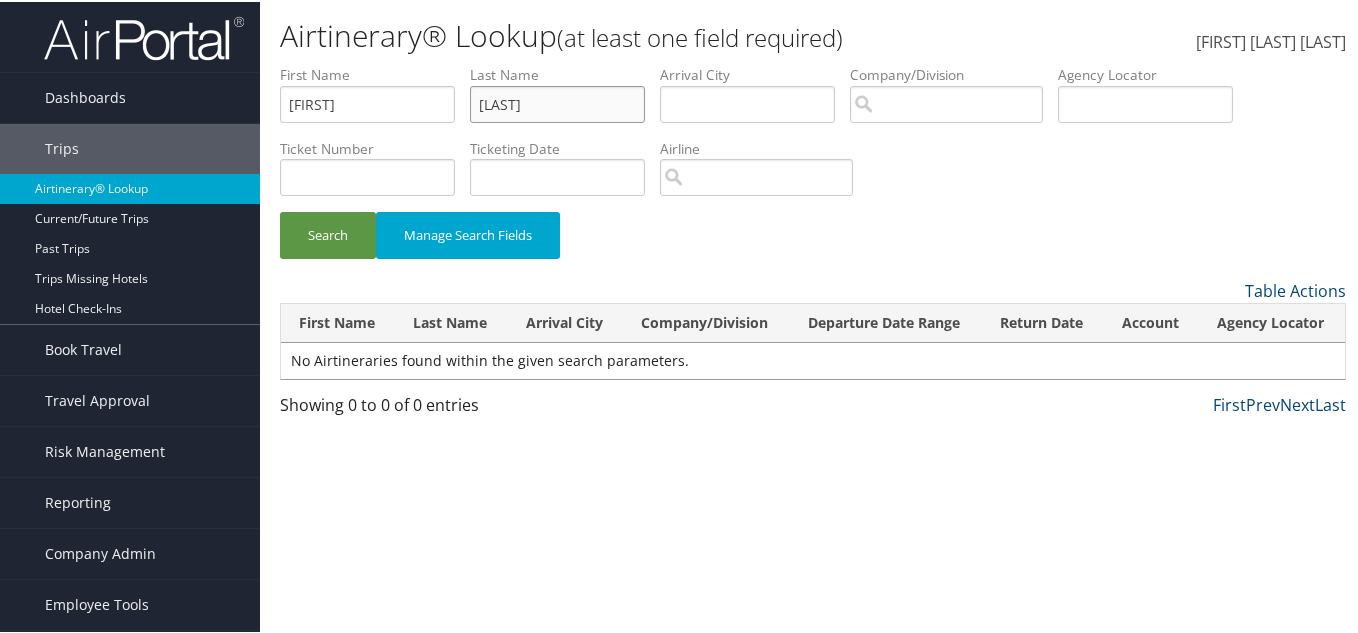 click on "[FIRST] [FIRST] [LAST] [LAST] [DEPARTURE] [CITY] [ARRIVAL] [CITY] [COMPANY]/[DIVISION] [AIRPORT]/[CITY] [CODE] [DEPARTURE] [DATE] [RANGE] [AGENCY] [LOCATOR] [TICKET] [NUMBER] [TICKETING] [DATE] [INVOICE] [NUMBER] [FLIGHT] [NUMBER] [AGENT] [NAME] [AIR] [CONFIRMATION] [HOTEL] [CONFIRMATION] [CREDIT] [CARD] - [LAST] 4 [DIGITS] [AIRLINE] [CAR] [RENTAL] [CHAIN] [HOTEL] [CHAIN] [RAIL] [VENDOR] [AUTHORIZATION] [BILLABLE] [CLIENT] [CODE] [COST] [CENTER] [DEPARTMENT] [EXPLANATION] [MANAGER] [ID] [PROJECT] [PURPOSE] [REGION] [TRAVELER] [ID]" at bounding box center (813, 63) 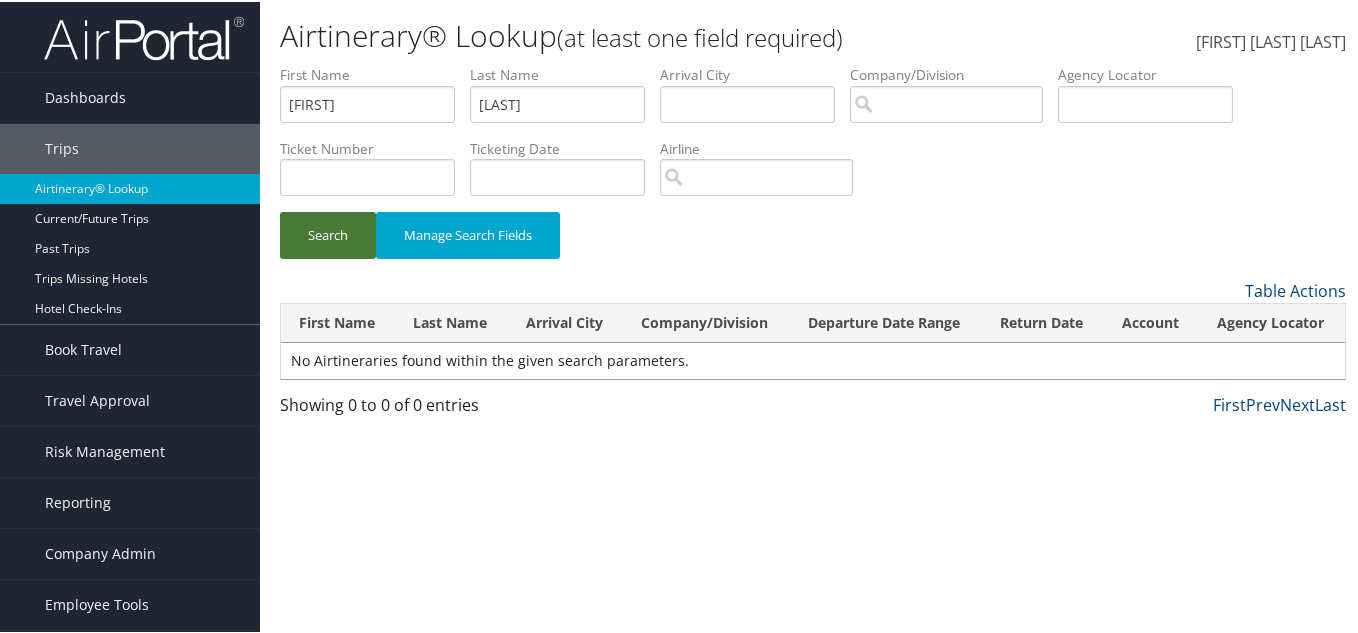 click on "Search" at bounding box center [328, 233] 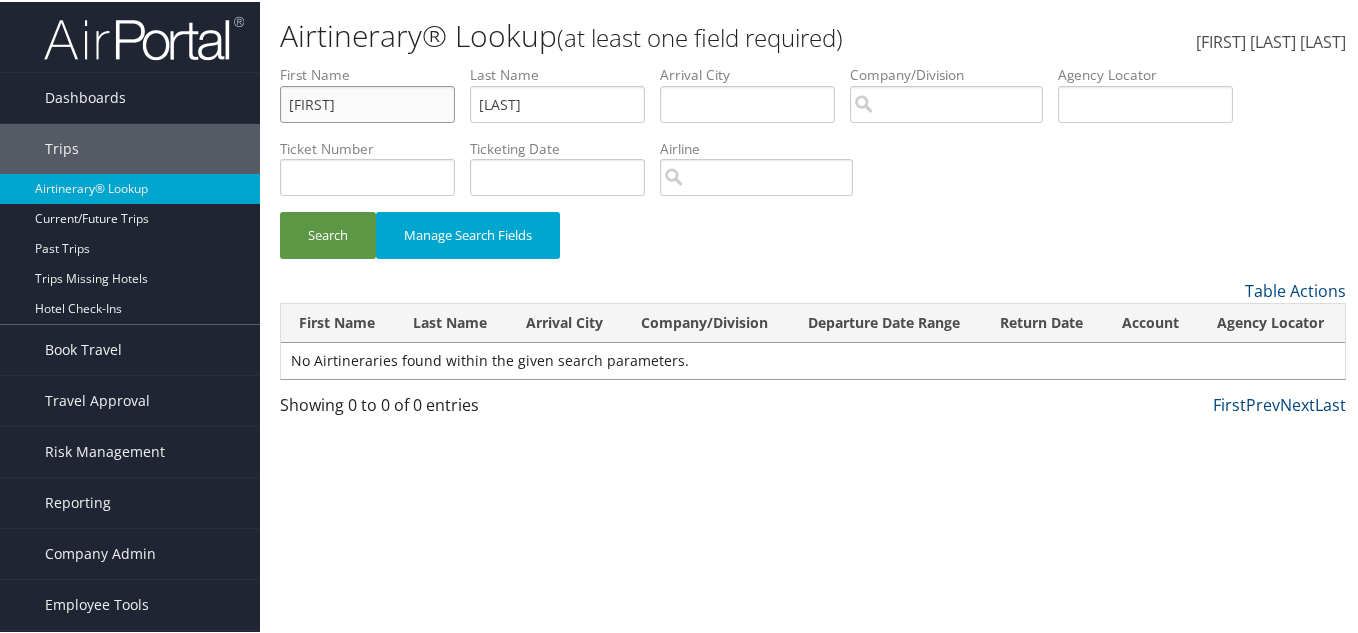 click on "[FIRST]" at bounding box center [367, 102] 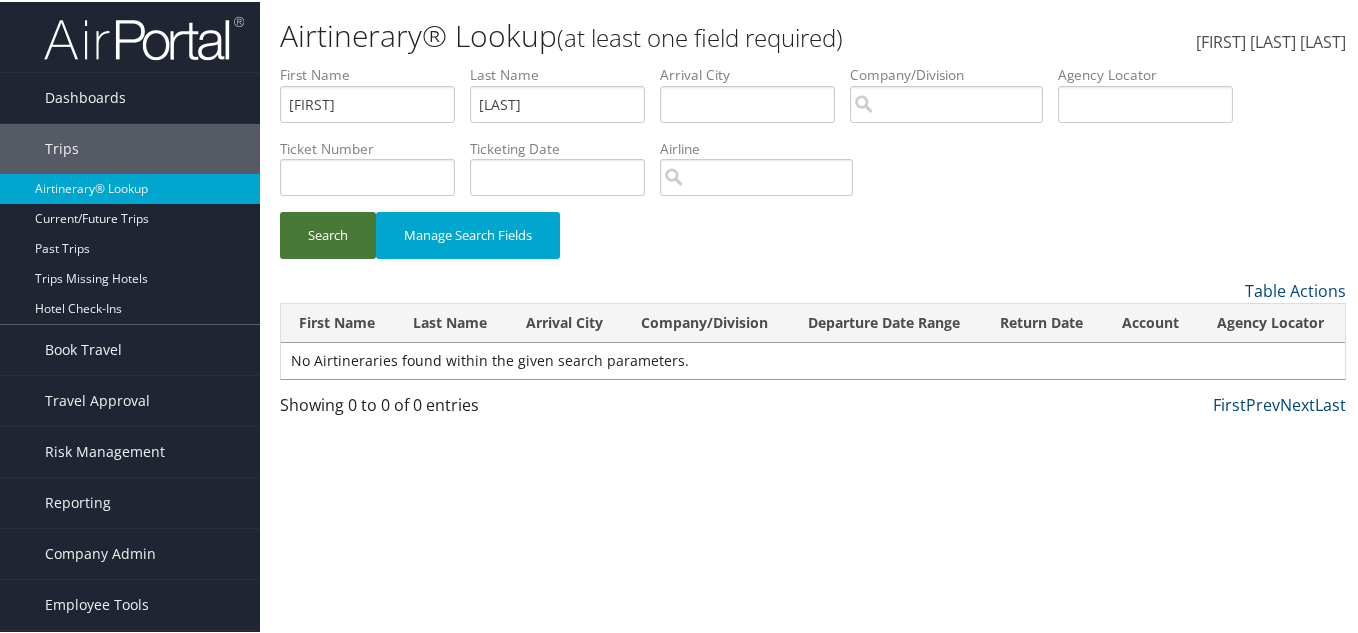 click on "Search" at bounding box center (328, 233) 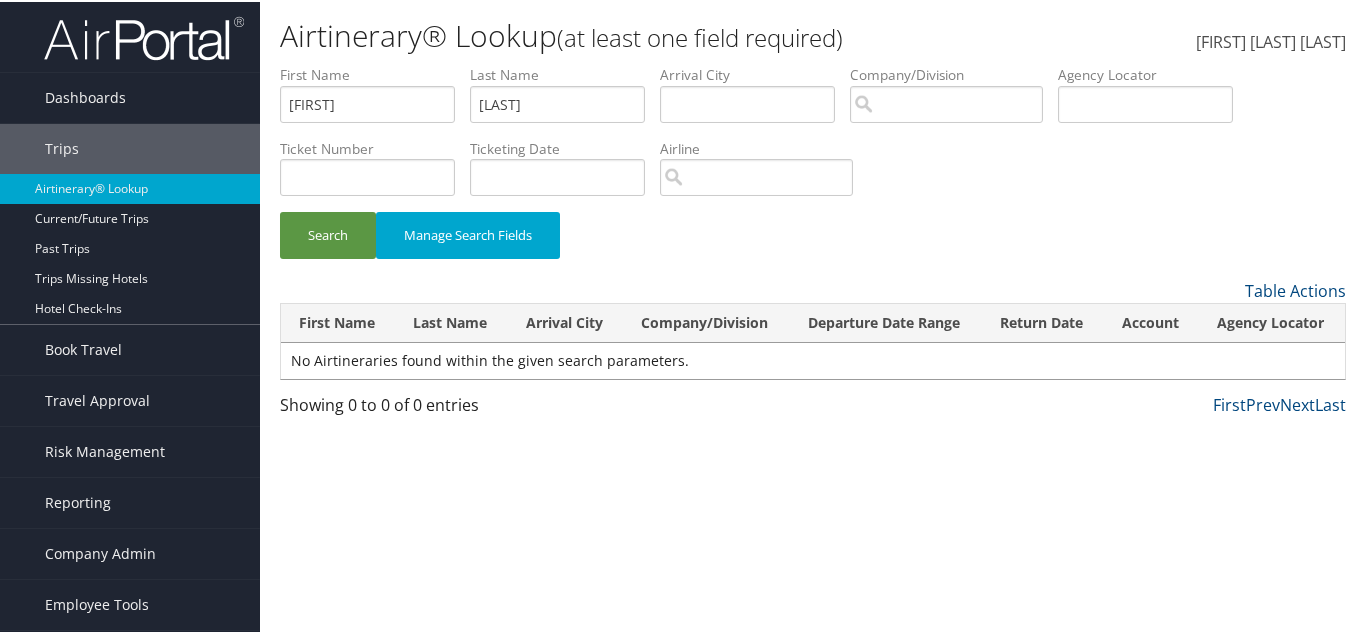 click on "Search Manage Search Fields" at bounding box center (813, 243) 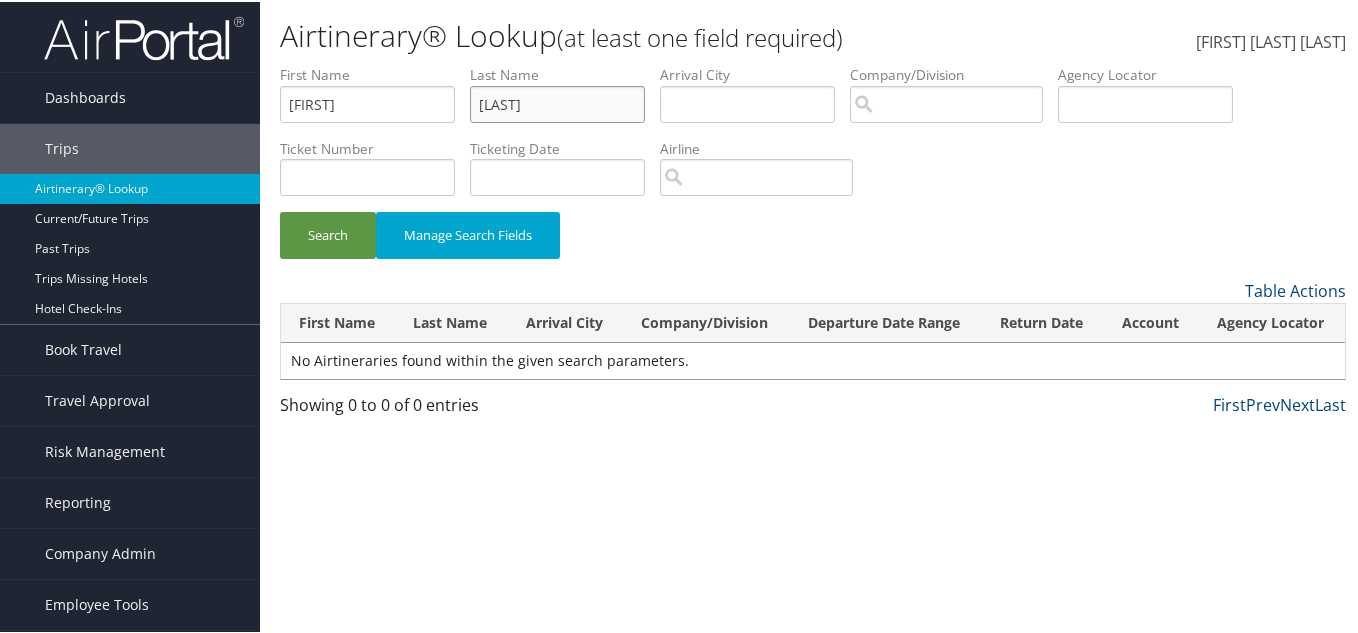 drag, startPoint x: 405, startPoint y: 111, endPoint x: 379, endPoint y: 110, distance: 26.019224 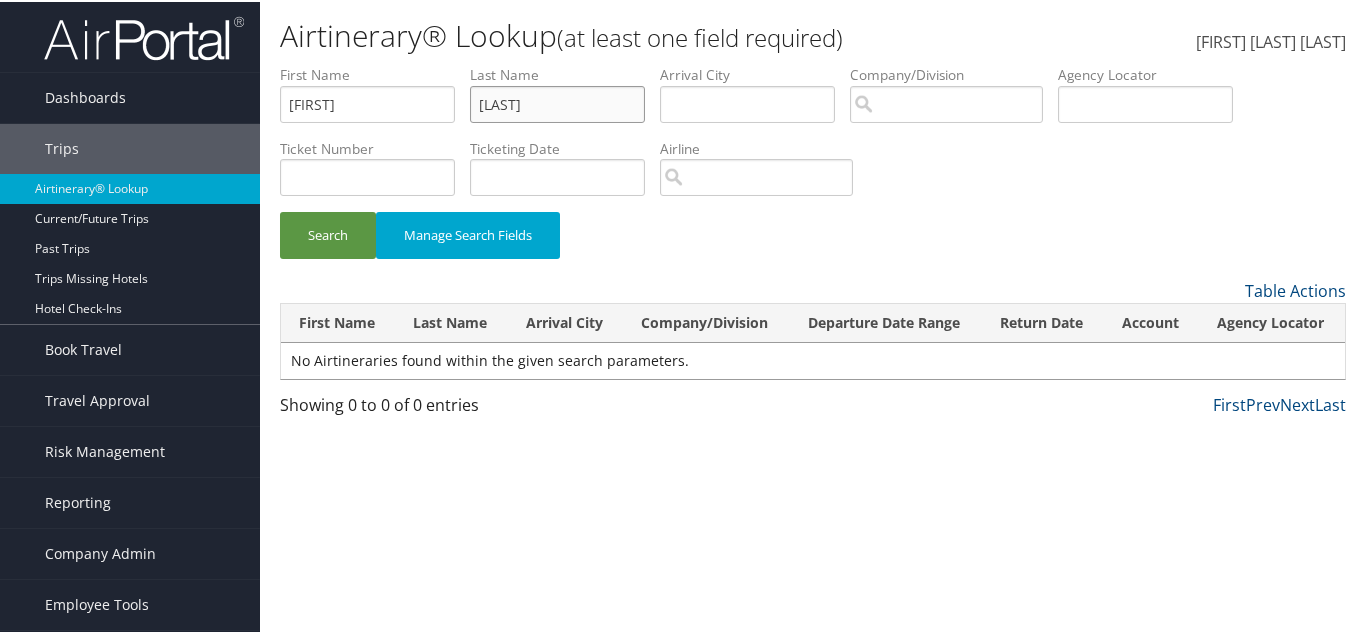 click on "[FIRST] [FIRST] [LAST] [LAST] [DEPARTURE] [CITY] [ARRIVAL] [CITY] [COMPANY]/[DIVISION] [AIRPORT]/[CITY] [CODE] [DEPARTURE] [DATE] [RANGE] [AGENCY] [LOCATOR] [TICKET] [NUMBER] [TICKETING] [DATE] [INVOICE] [NUMBER] [FLIGHT] [NUMBER] [AGENT] [NAME] [AIR] [CONFIRMATION] [HOTEL] [CONFIRMATION] [CREDIT] [CARD] - [LAST] 4 [DIGITS] [AIRLINE] [CAR] [RENTAL] [CHAIN] [HOTEL] [CHAIN] [RAIL] [VENDOR] [AUTHORIZATION] [BILLABLE] [CLIENT] [CODE] [COST] [CENTER] [DEPARTMENT] [EXPLANATION] [MANAGER] [ID] [PROJECT] [PURPOSE] [REGION] [TRAVELER] [ID]" at bounding box center [813, 63] 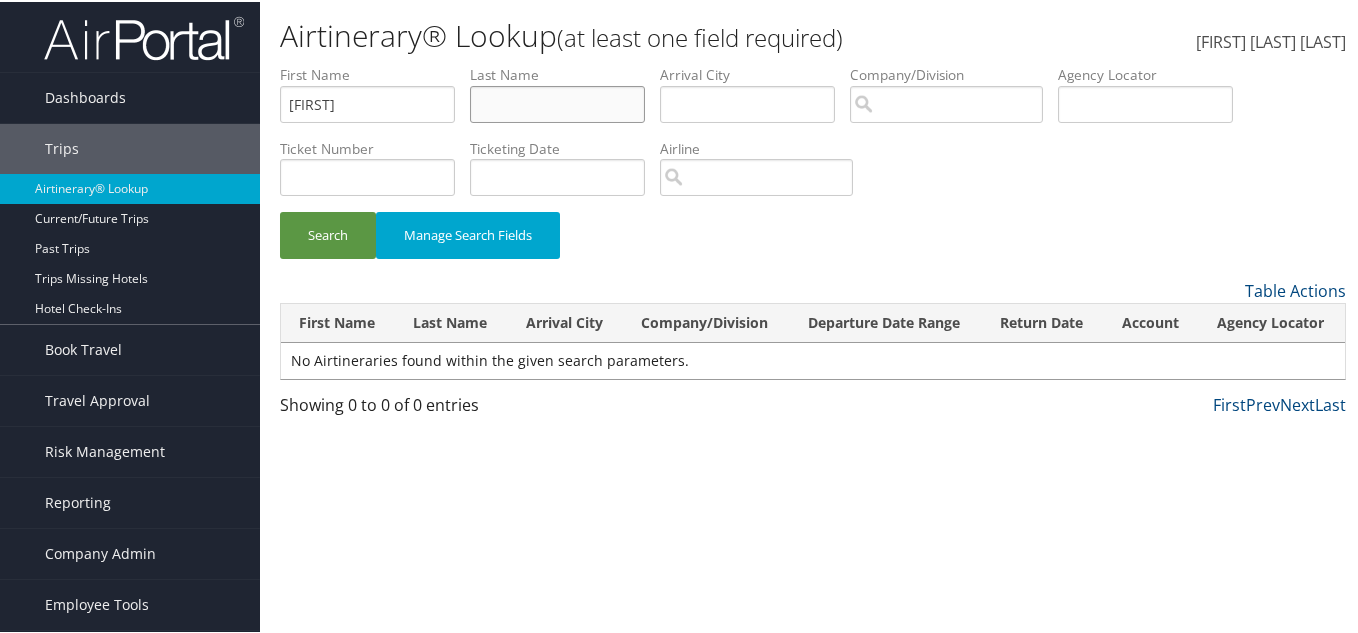 type 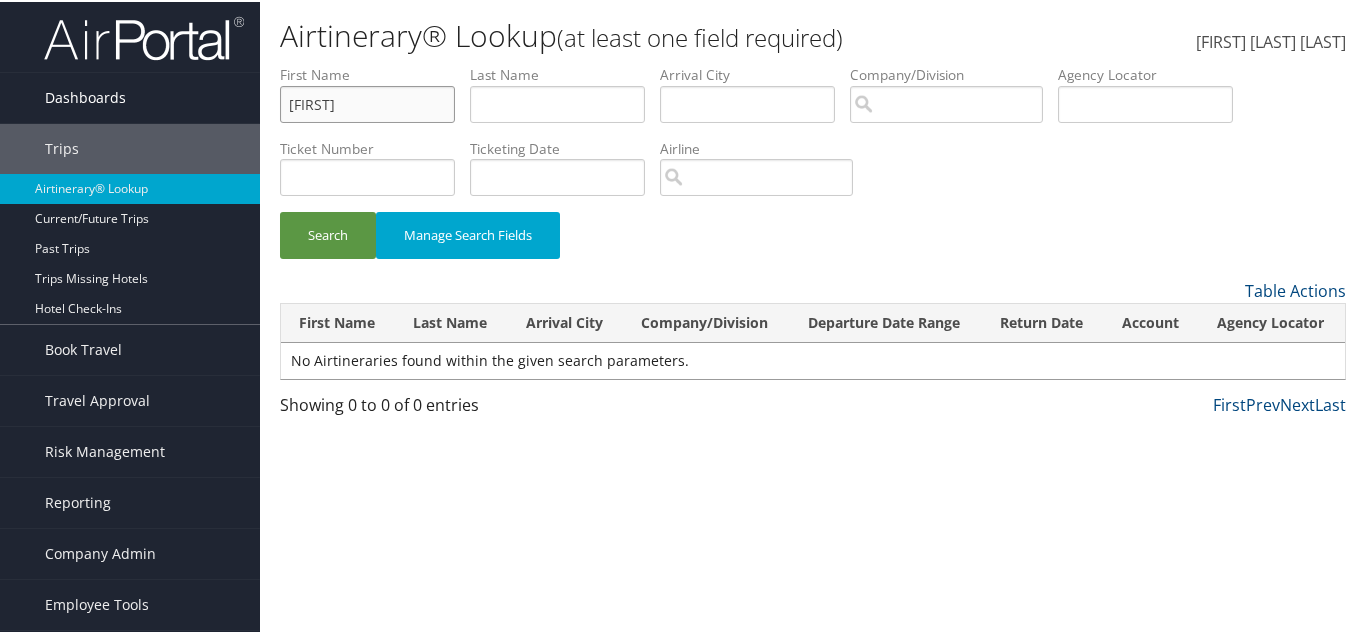 drag, startPoint x: 275, startPoint y: 108, endPoint x: 223, endPoint y: 117, distance: 52.773098 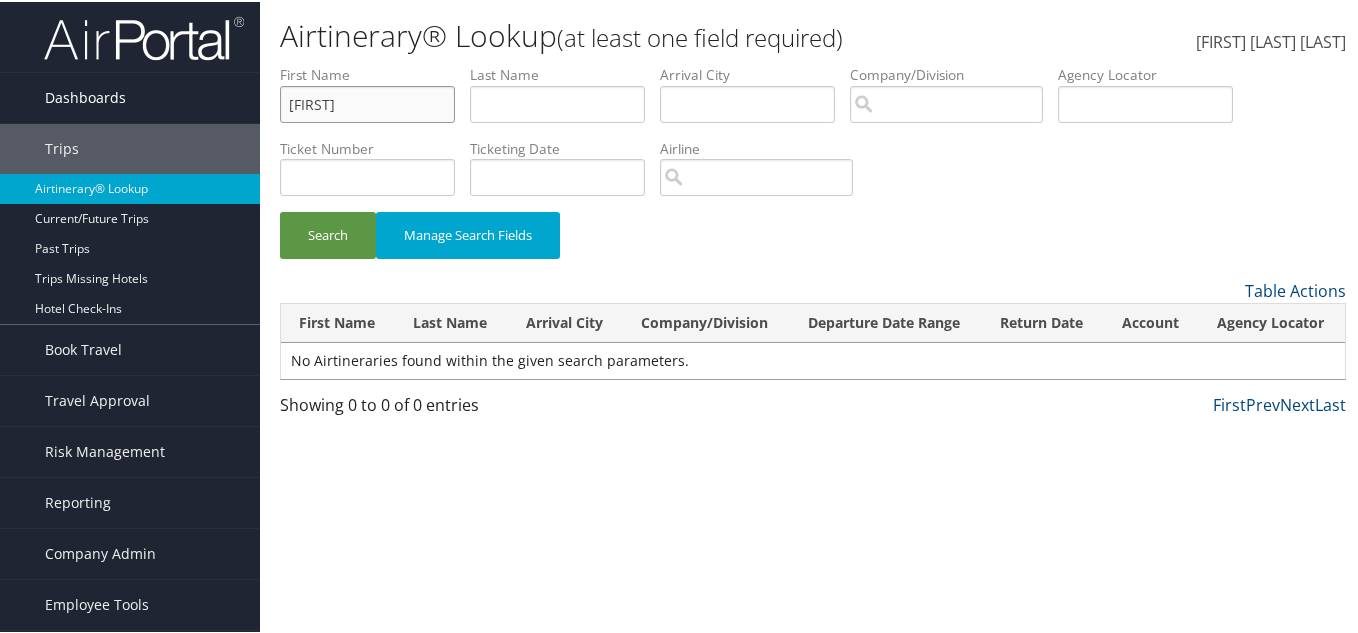 click on "Dashboards AirPortal 360™ (Manager) AirPortal 360™ (Agent) My Travel Dashboard   Trips Airtinerary® Lookup Current/Future Trips Past Trips Trips Missing Hotels Hotel Check-ins   Book Travel Agent Booking Request Approval Request (Beta) Book/Manage Online Trips   Travel Approval Pending Trip Approvals Approved Trips Canceled Trips Approvals (Beta)   Risk Management SecurityLogic® Map SecurityLogic® Reporting beta Assistance Requests Travel Alerts Notifications   Reporting Unused Tickets Savings Tracker Value Scorecard Virtual Pay Lookup Domo Prime Analytics   Company Admin Company Information Configure Approval Types (Beta) People Users (Beta) Vendor Contracts Travel Agency Contacts Help Desk Travel Policy Forms Of Payment Service Fees  Reporting Fields (Beta) Report Settings Technology Settings Airtinerary® Settings Virtual Pay Settings Notes" at bounding box center [683, 316] 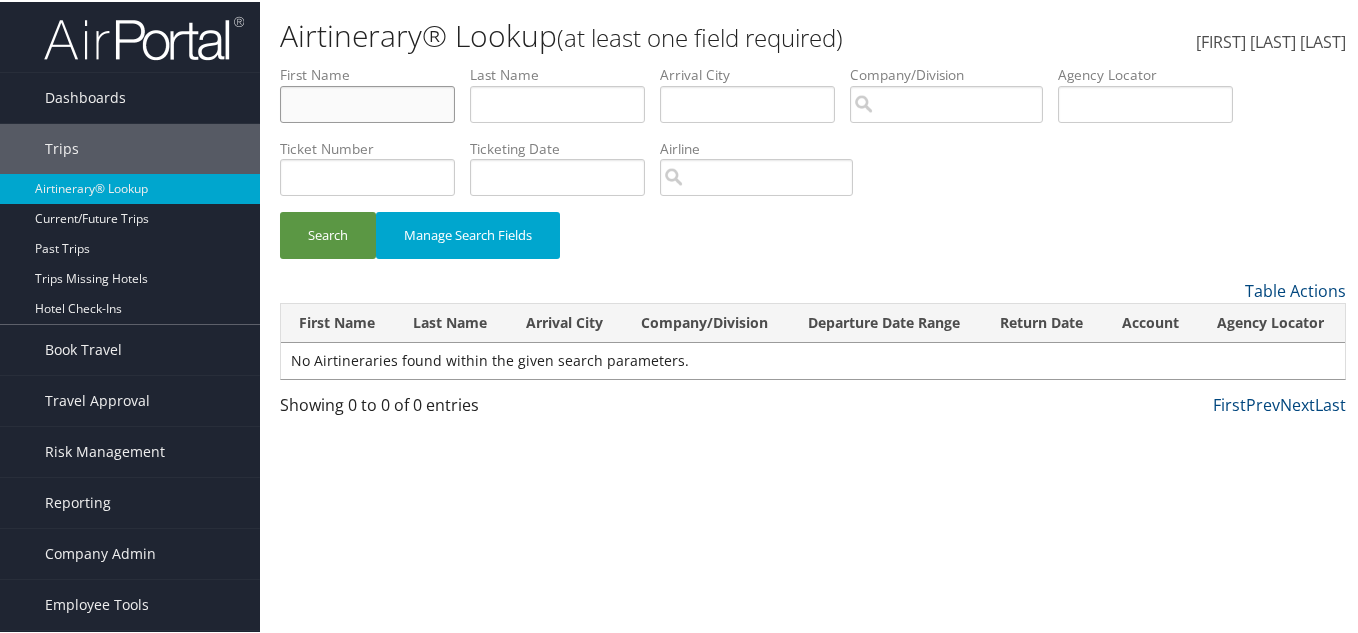 type 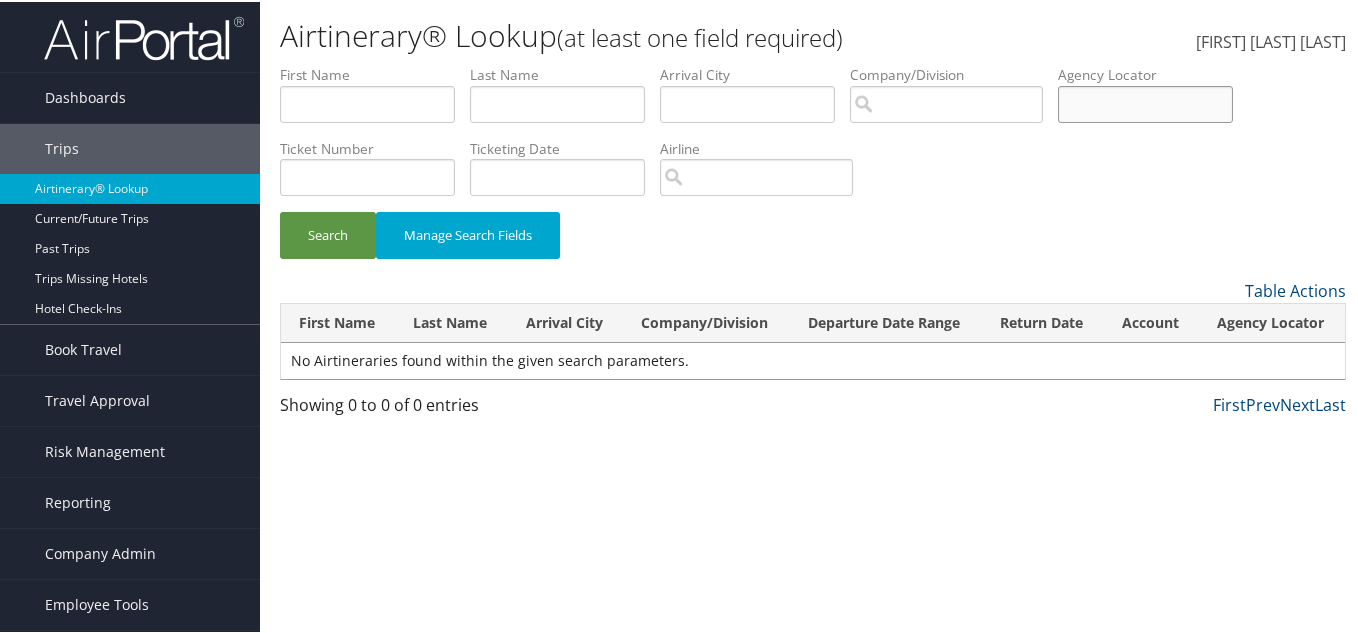 click at bounding box center [1145, 102] 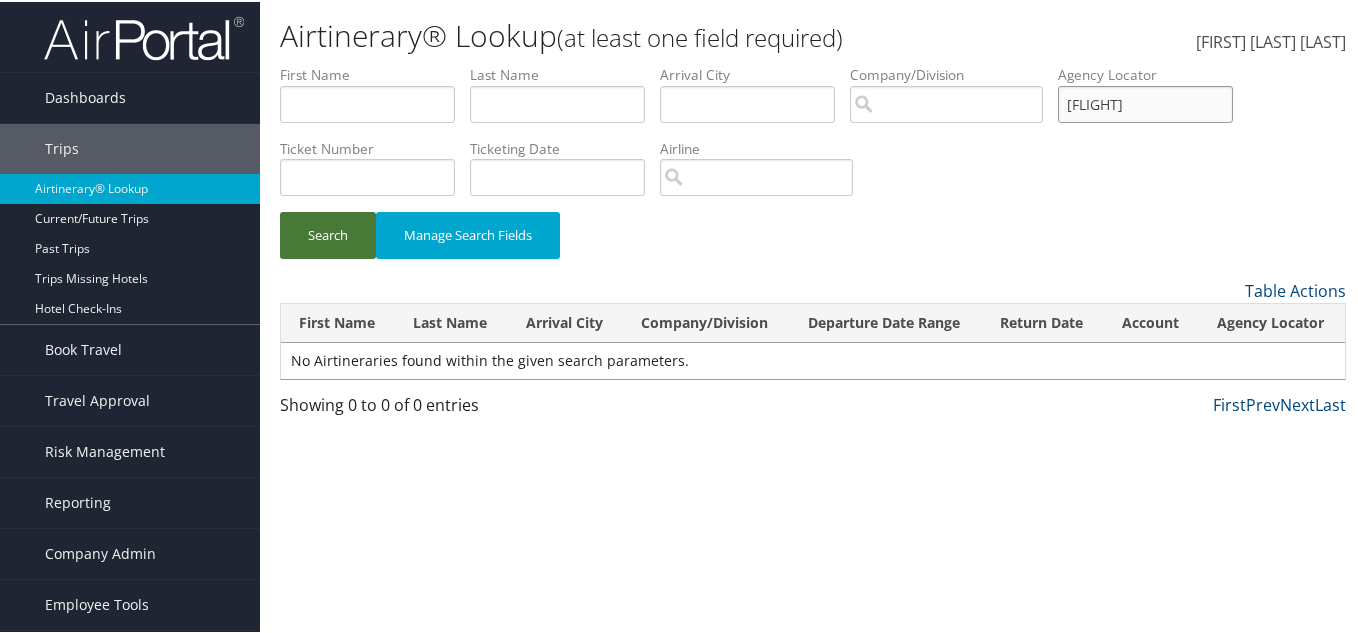 type on "[FLIGHT]" 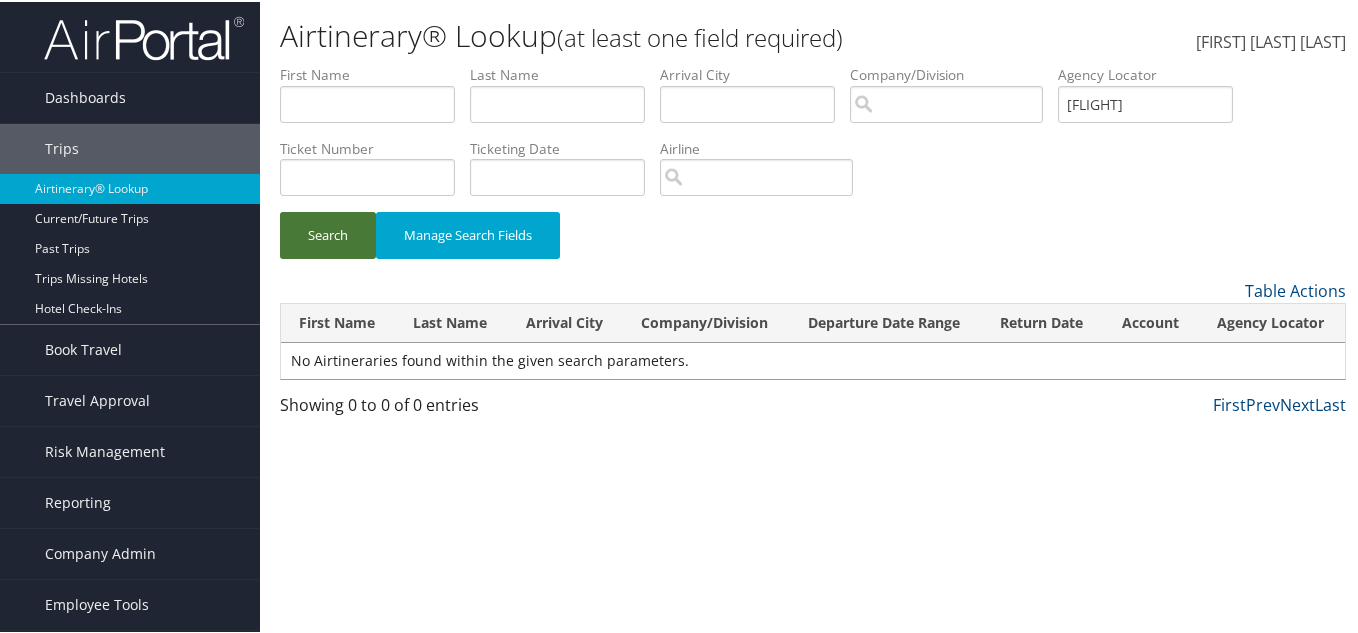 click on "Search" at bounding box center [328, 233] 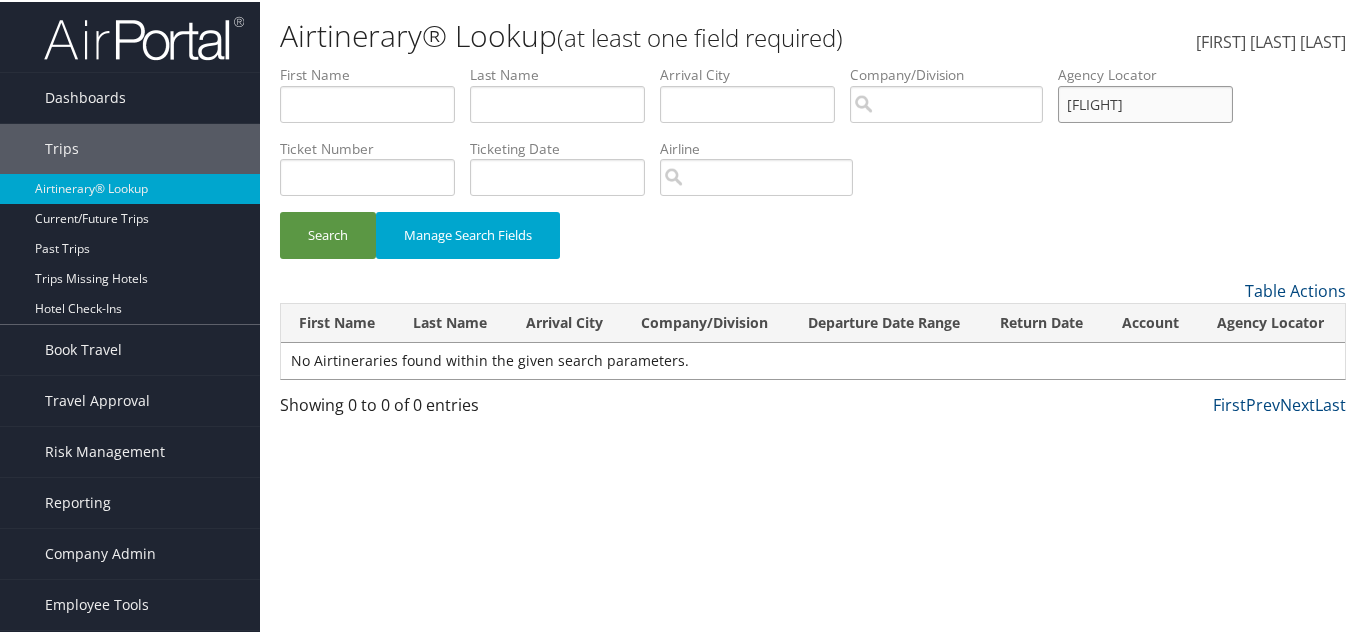 click on "[FLIGHT]" at bounding box center (1145, 102) 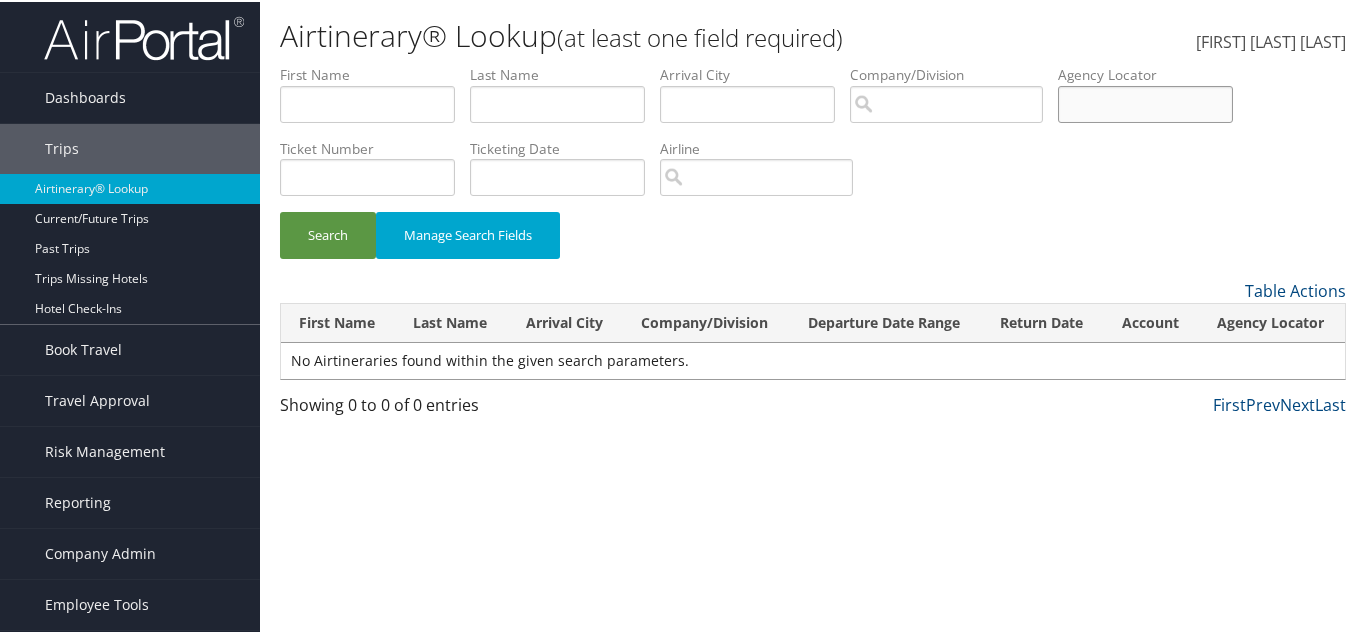 click at bounding box center [1145, 102] 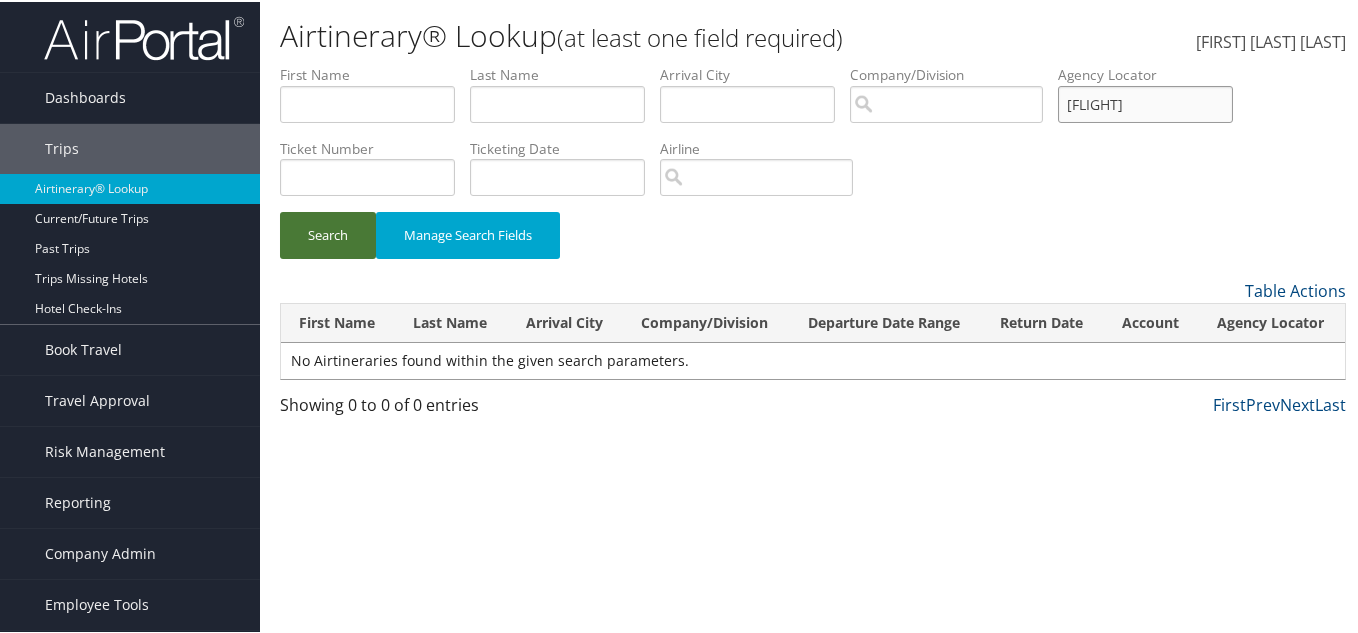 type on "[FLIGHT]" 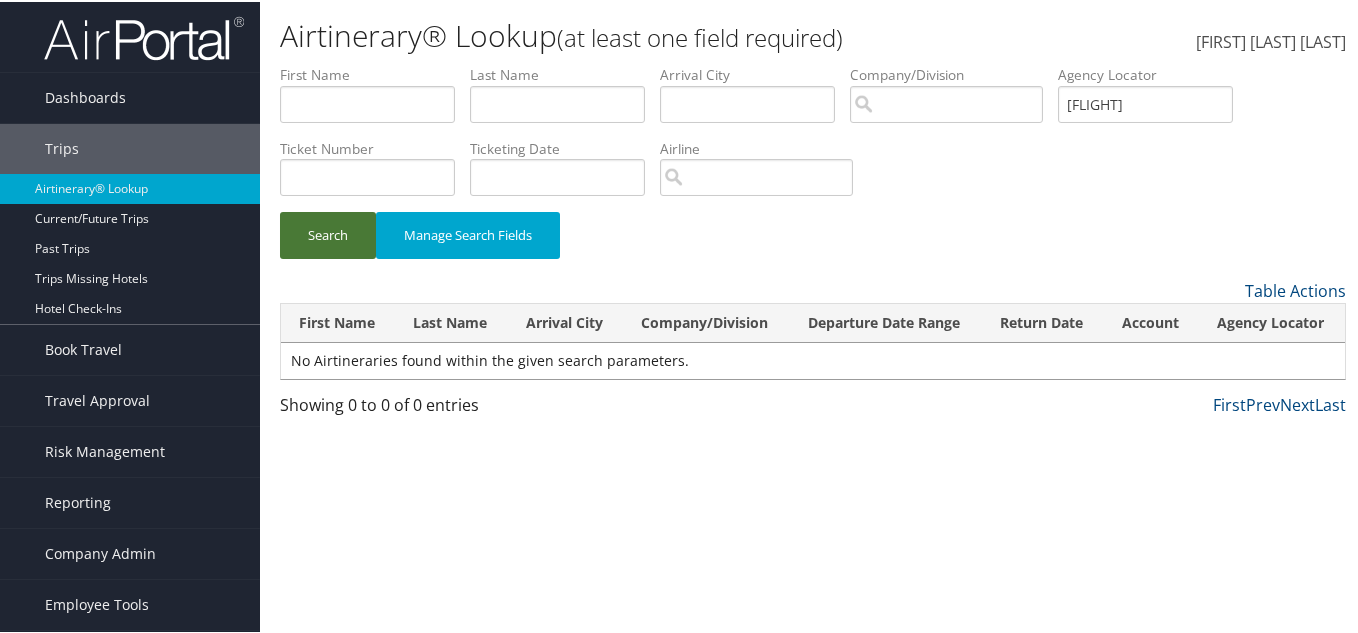 click on "Search" at bounding box center [328, 233] 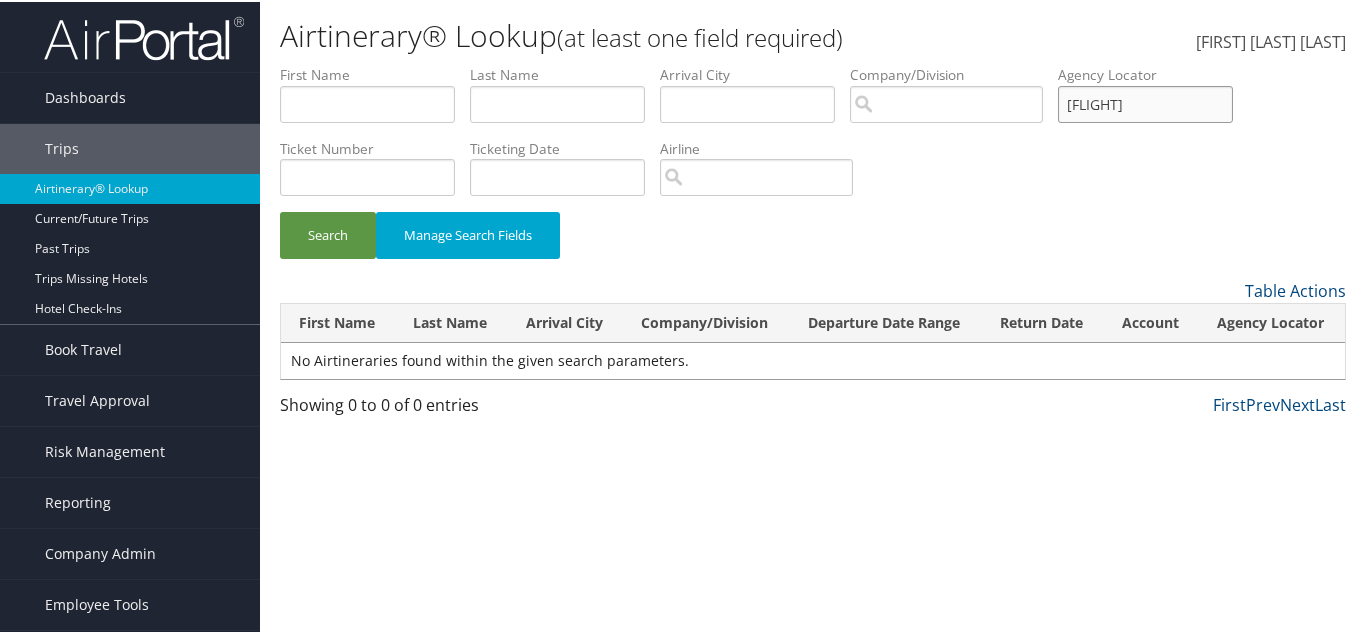 click on "[FLIGHT]" at bounding box center (1145, 102) 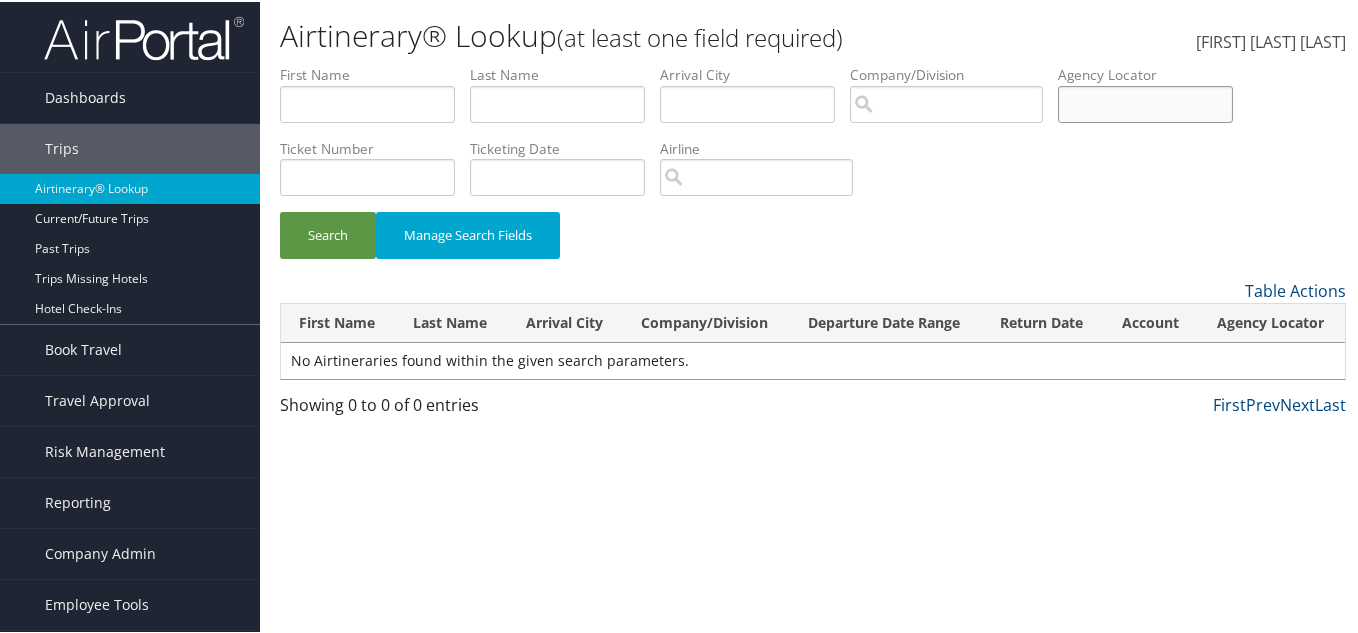 type 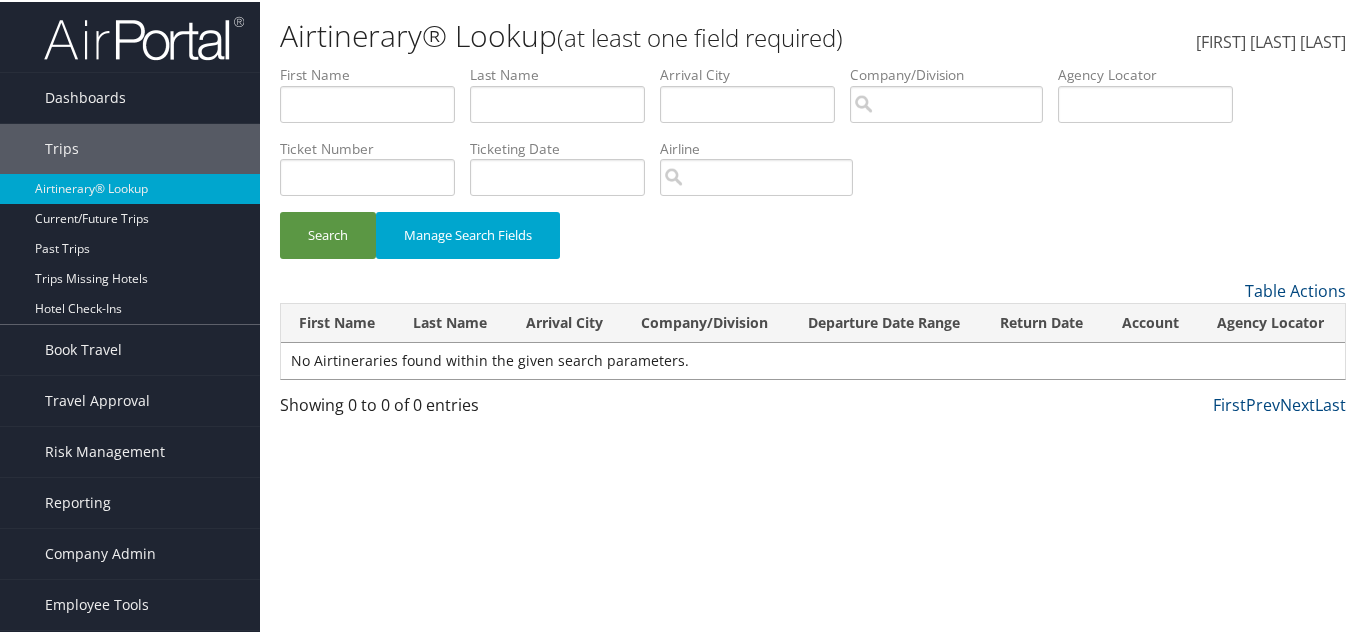 click on "[FIRST] [LAST] [CITY] [CITY] [COMPANY] [CITY] [DATE] [AGENCY] [TICKET] [DATE] [INVOICE] [FLIGHT] [AGENT] [CONFIRMATION] [CONFIRMATION] [CREDIT] [AIRLINE] [CAR] [HOTEL] [RAIL] [AUTHORIZATION] [CLIENT] [COST] [DEPARTMENT] [EXPLANATION] [MANAGER] [PROJECT] [PURPOSE] [REGION] [TRAVELER] [SEARCH] [MANAGE] [SEARCH]
[TABLE]  [PLEASE] [THIS] [MAY] [TAKE] [A] [WHILE] [DEPENDING] [ON] [YOUR] [SEARCH] [FILTERS]. [FIRST] [NAME] [LAST] [NAME] [ARRIVAL] [CITY] [COMPANY]/[DIVISION] [DEPARTURE] [DATE] [RANGE] [RETURN] [DATE] [ACCOUNT] [AGENCY] [LOCATOR] [ACTIONS] [NO] [AIRITINERARIES] [FOUND] [WITHIN] [THE] [GIVEN] [SEARCH] [PARAMETERS]. [SHOWING] 0 [TO] 0 [OF] 0 [ENTRIES] [FIRST] [PREV] [NEXT] [LAST]
[ADVANCED] [SEARCH] [CANCEL] [SAVE]   ×" at bounding box center (813, 244) 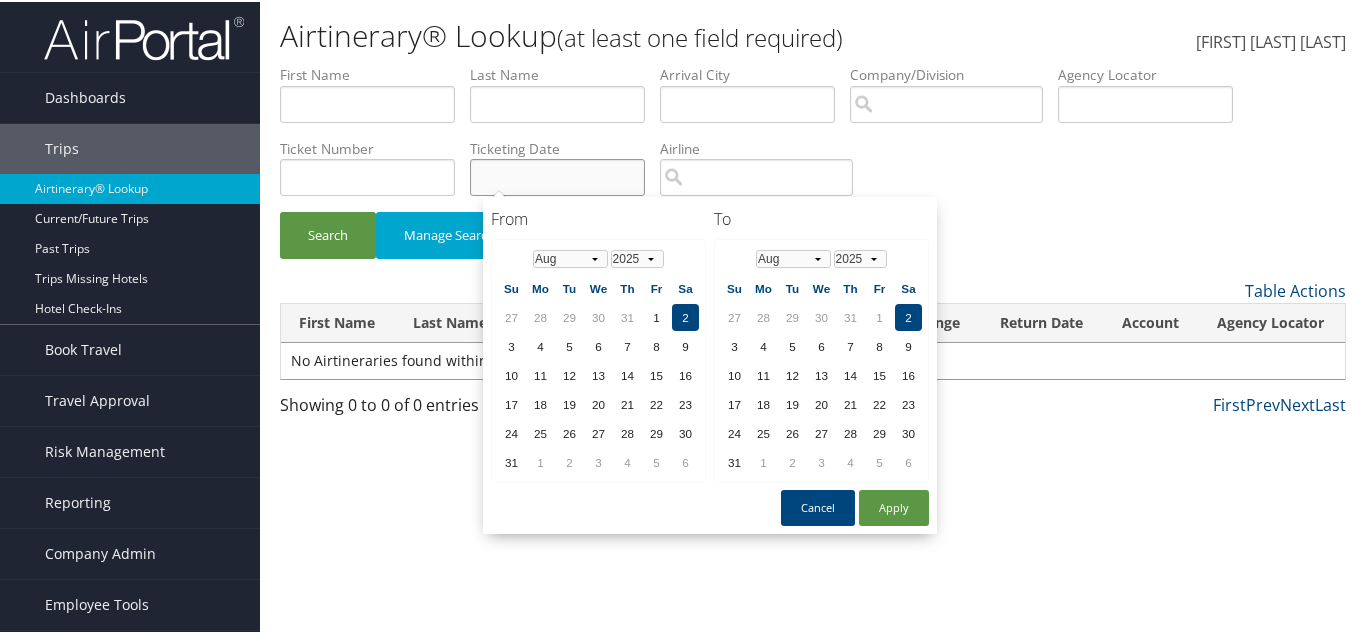 click at bounding box center (557, 175) 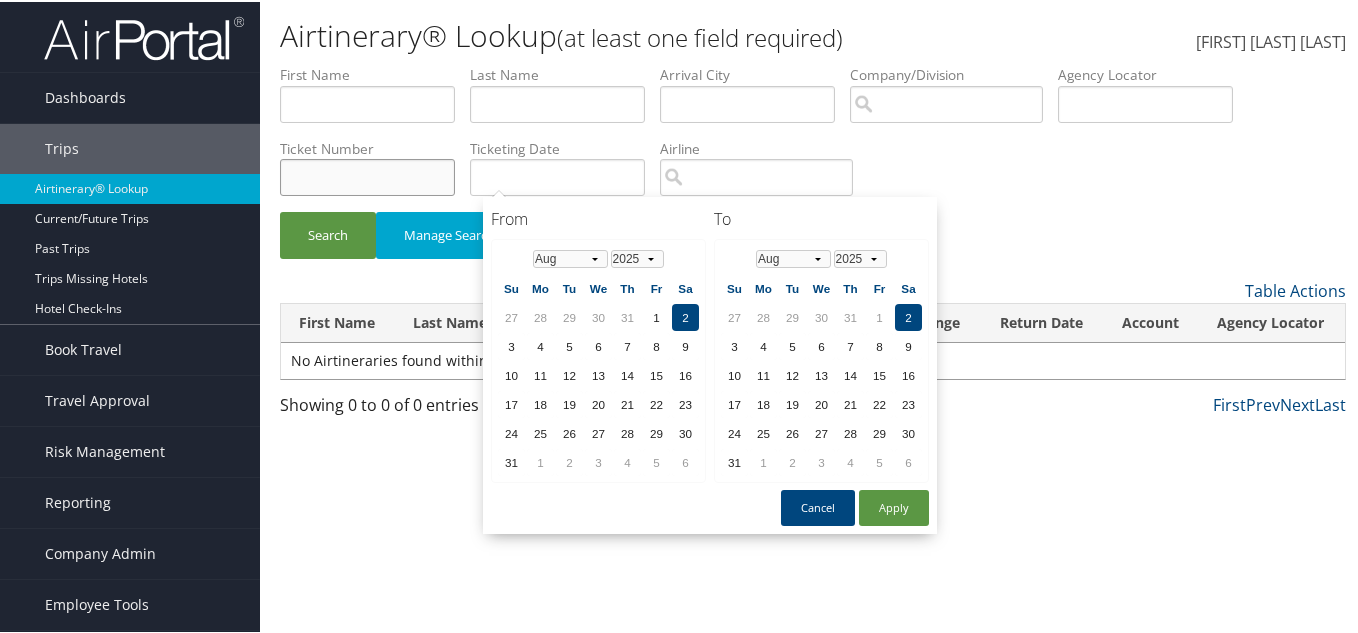 click at bounding box center (367, 175) 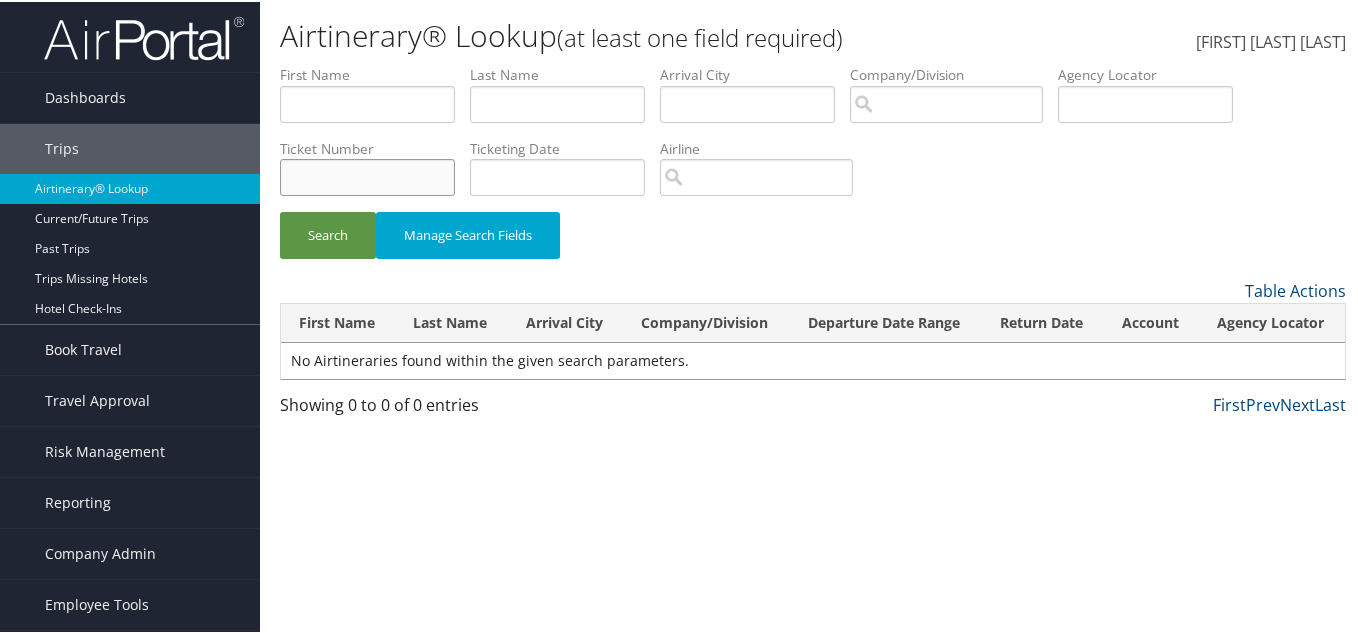 paste on "[PHONE]" 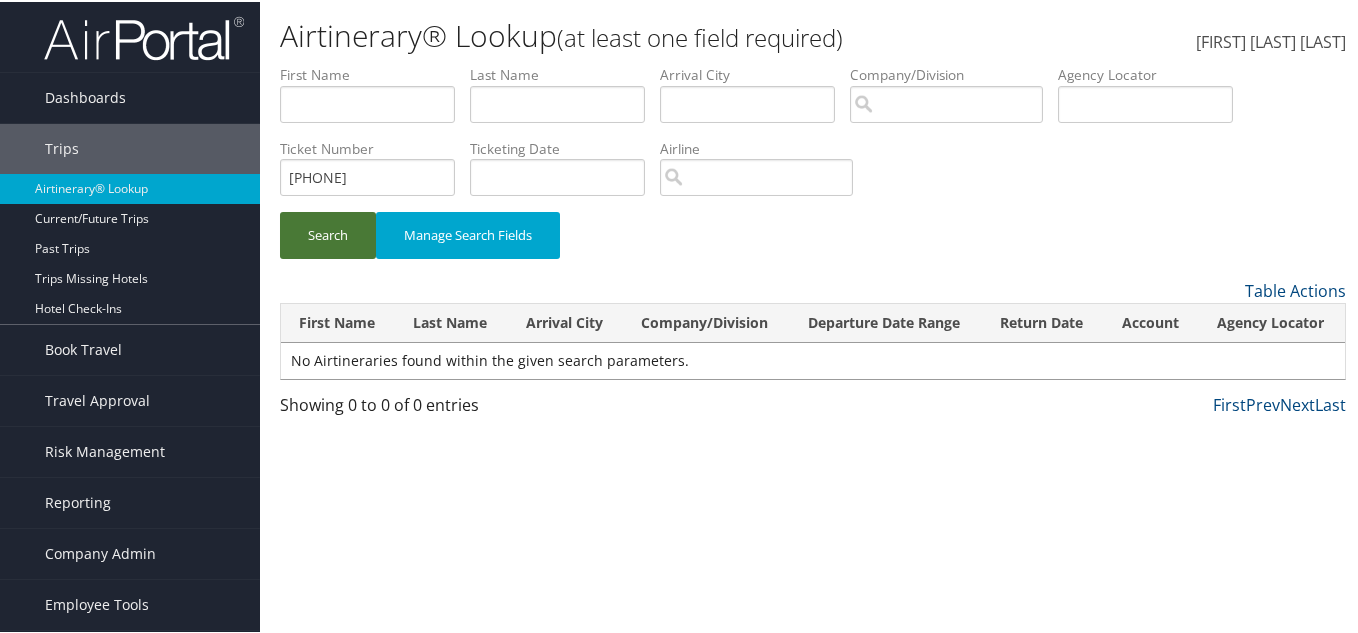 click on "Search" at bounding box center (328, 233) 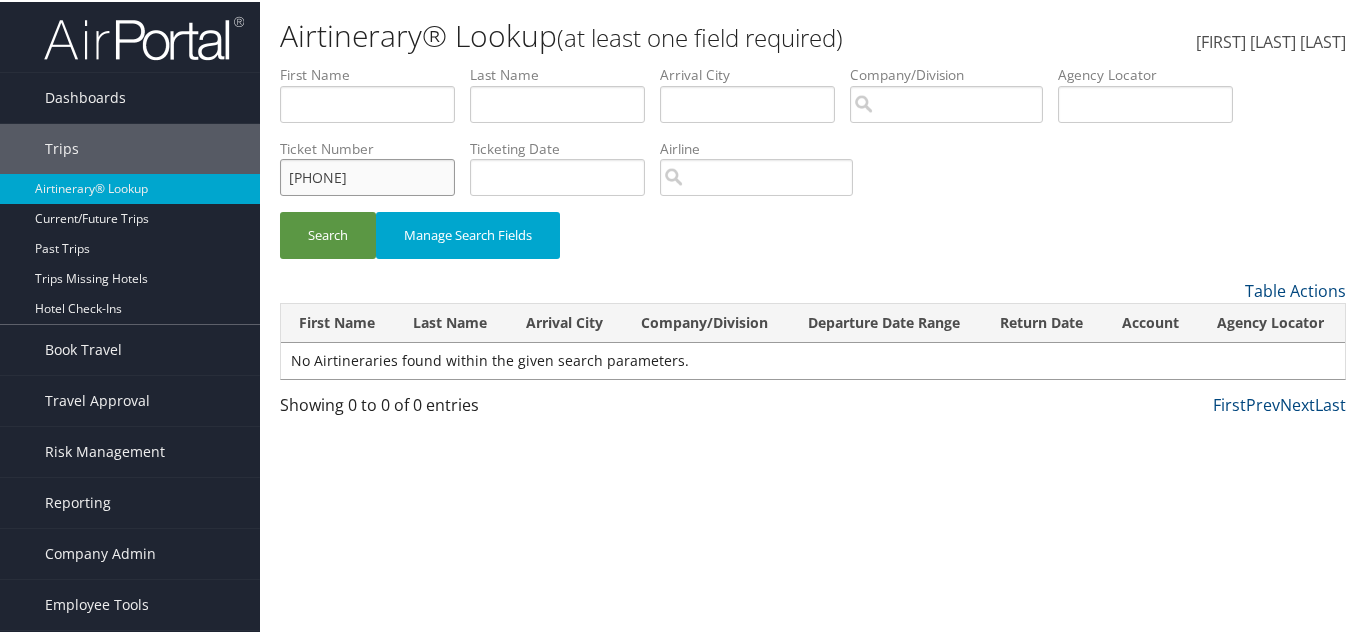 click on "[PHONE]" at bounding box center [367, 175] 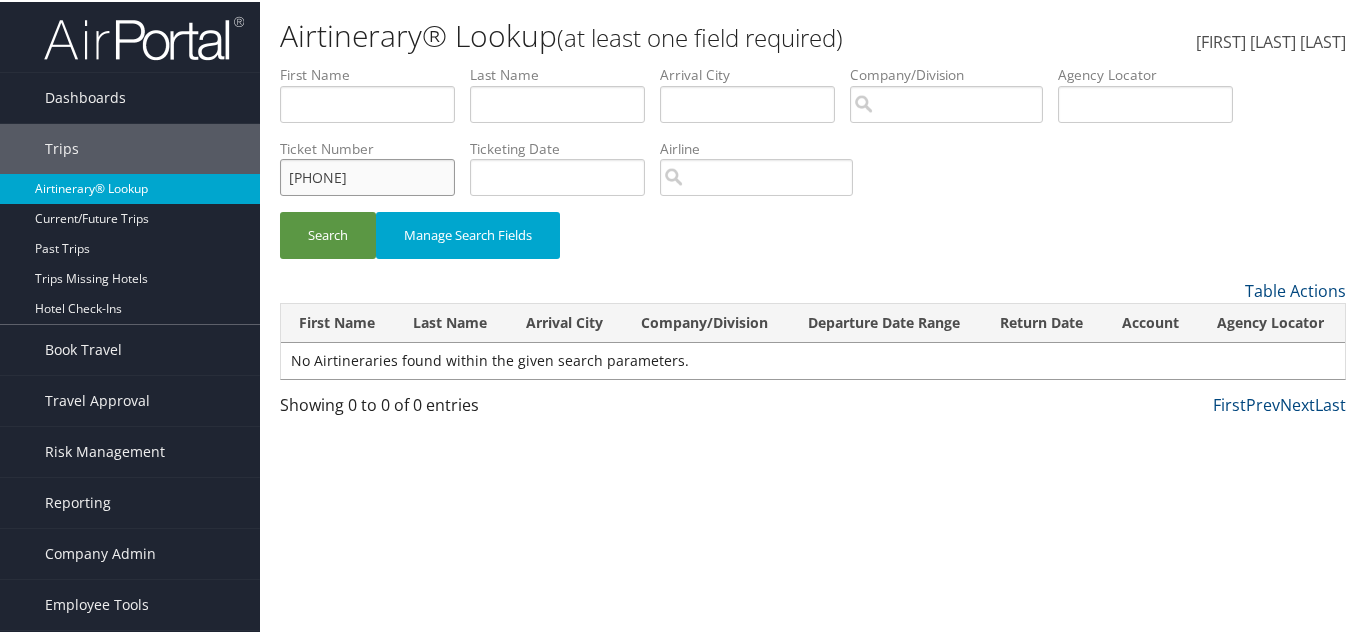 drag, startPoint x: 379, startPoint y: 187, endPoint x: 223, endPoint y: 201, distance: 156.62694 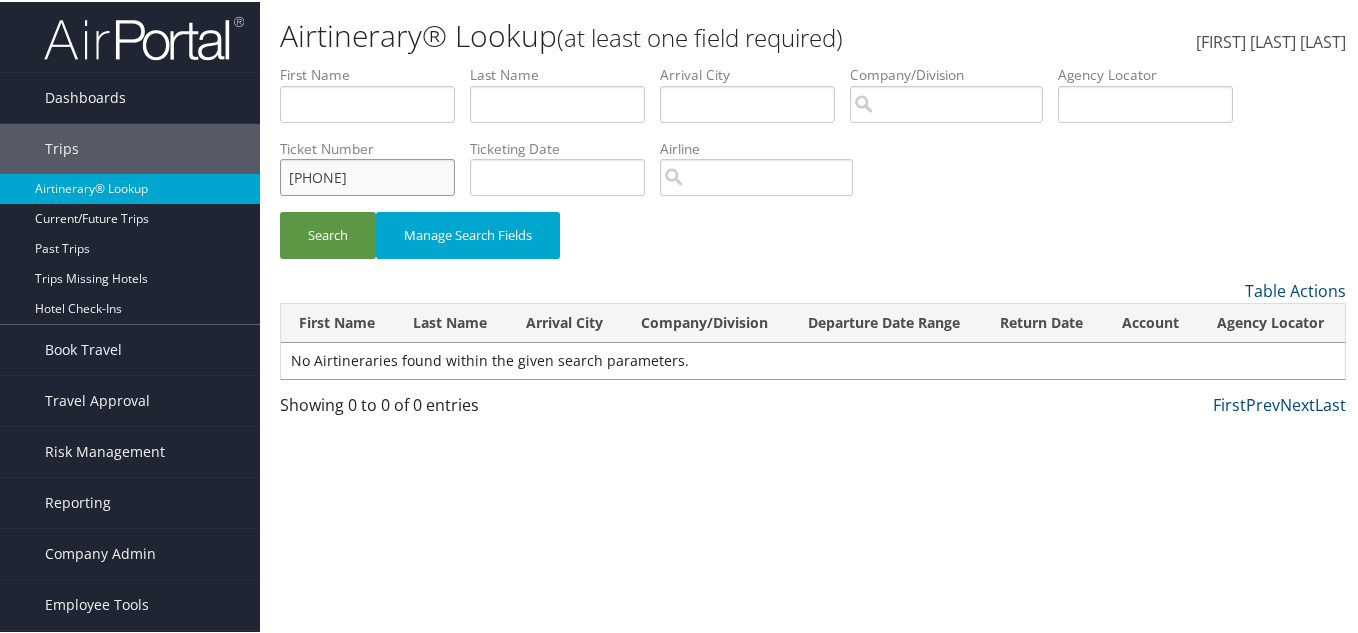 type on "8" 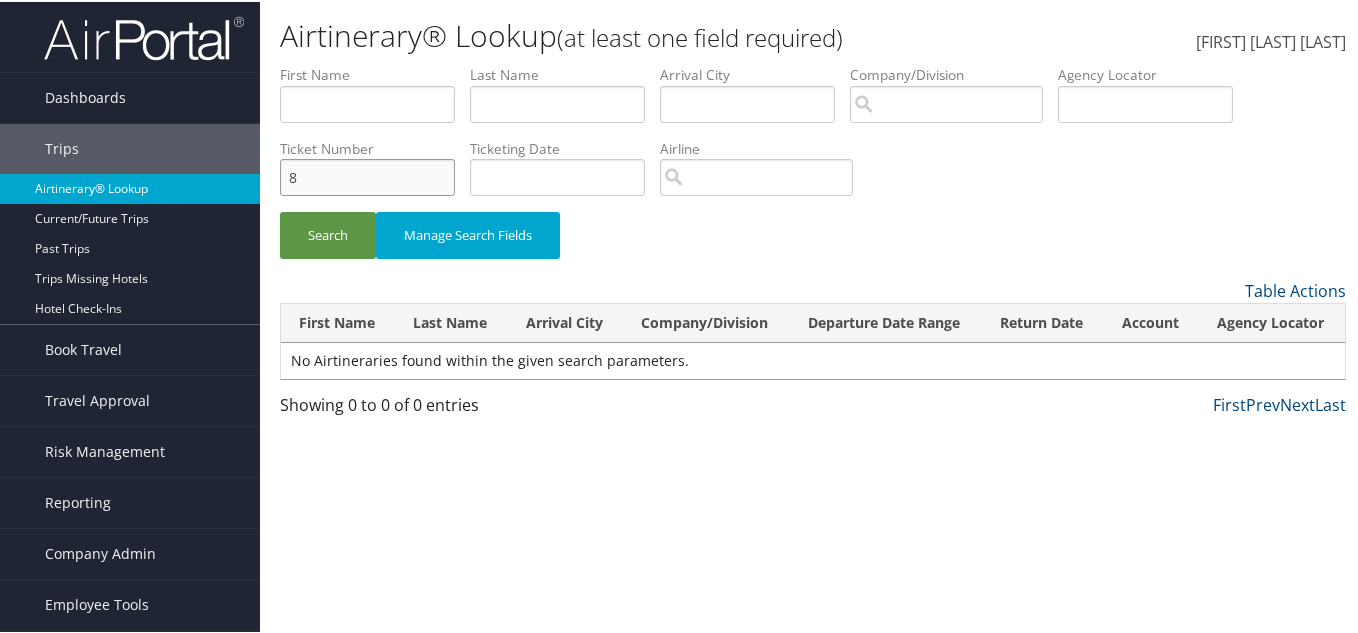 drag, startPoint x: 227, startPoint y: 190, endPoint x: 191, endPoint y: 190, distance: 36 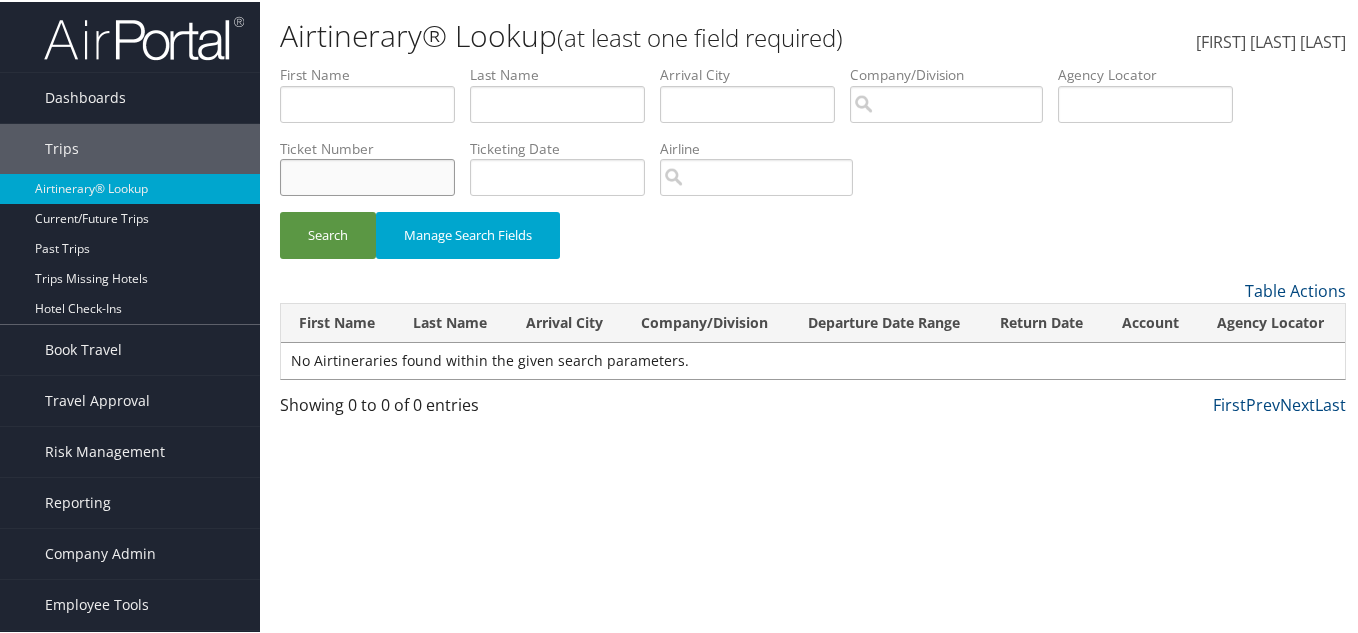 type 